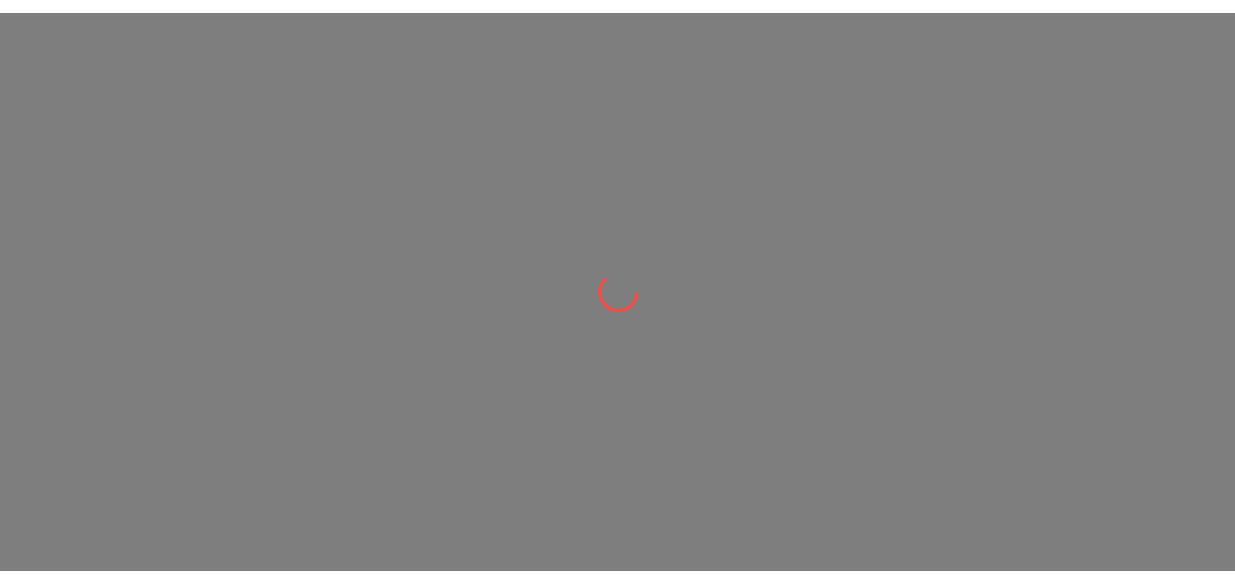 scroll, scrollTop: 0, scrollLeft: 0, axis: both 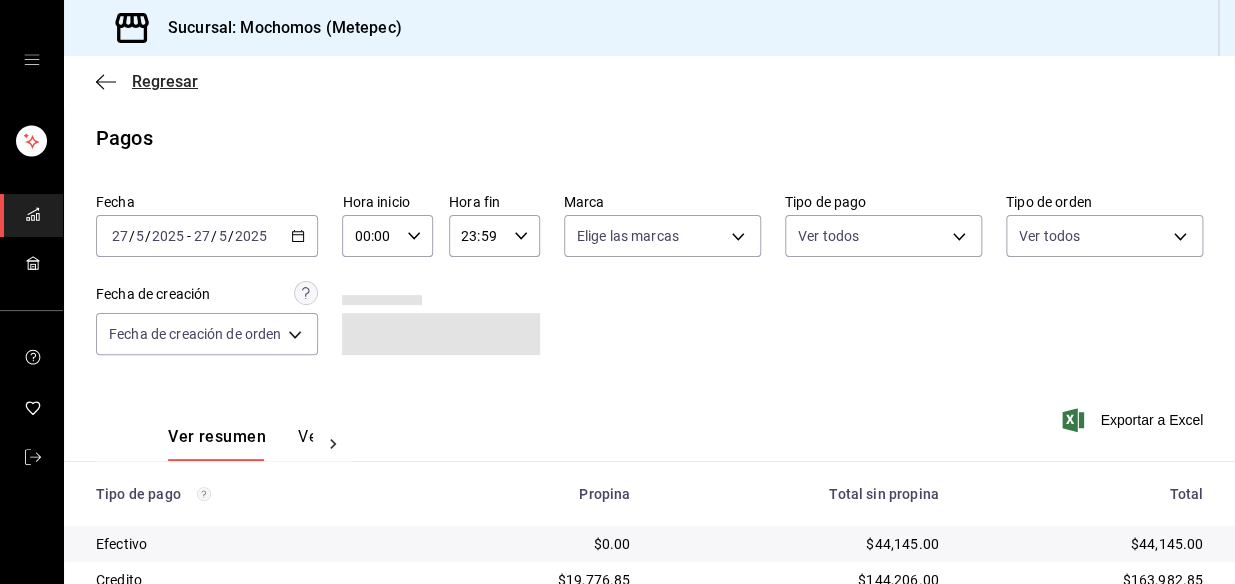 click 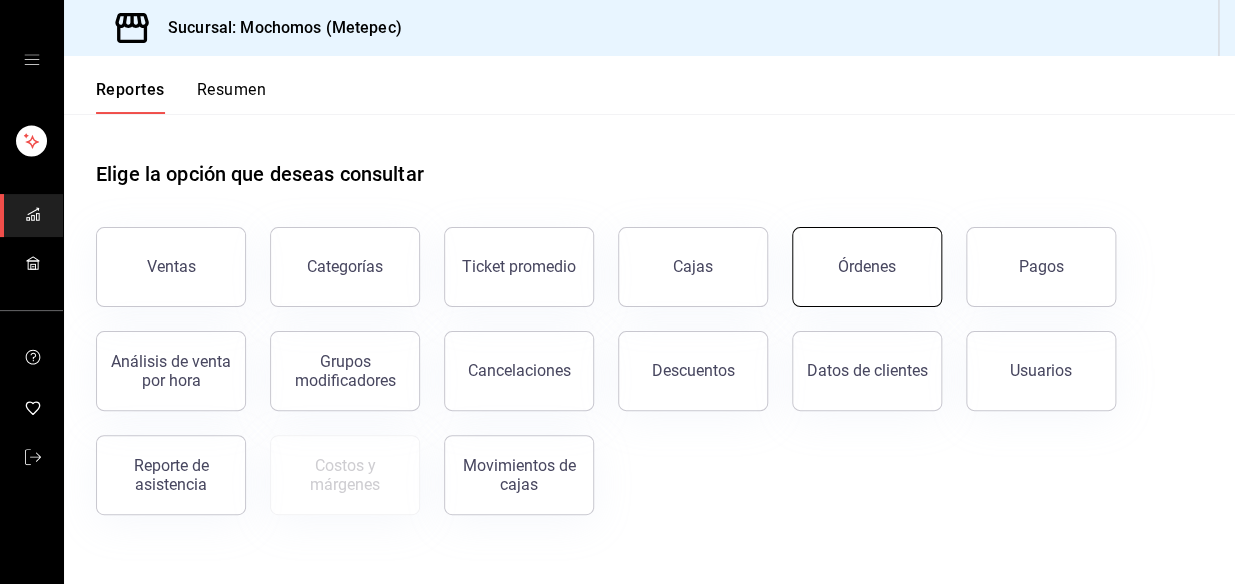 click on "Órdenes" at bounding box center (867, 267) 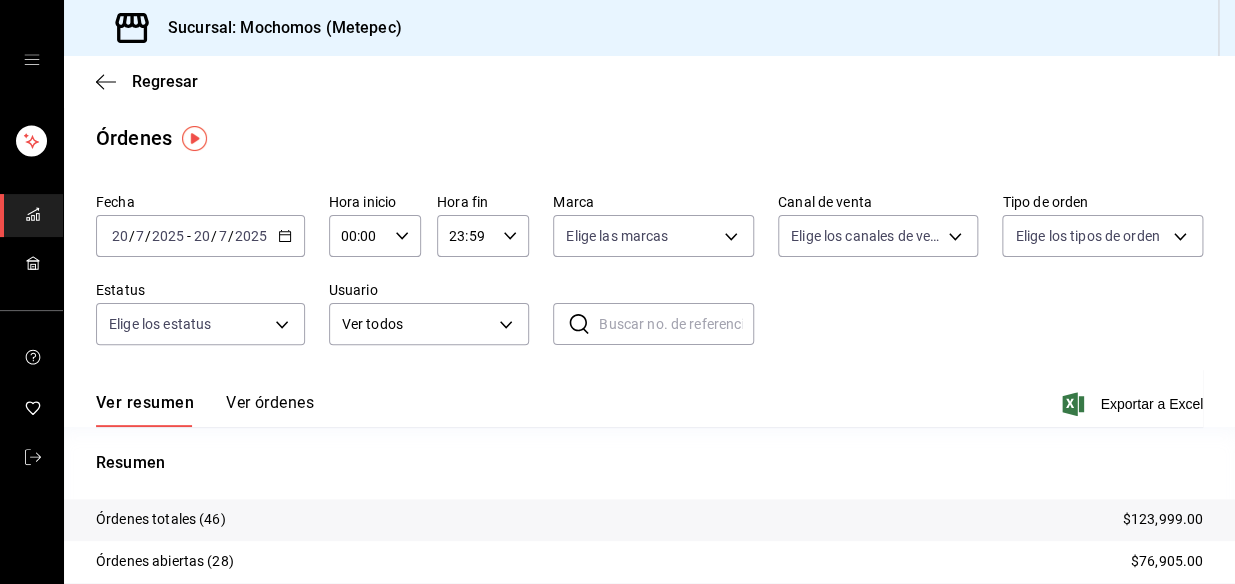 click on "[DATE] [DATE] - [DATE] [DATE]" at bounding box center (200, 236) 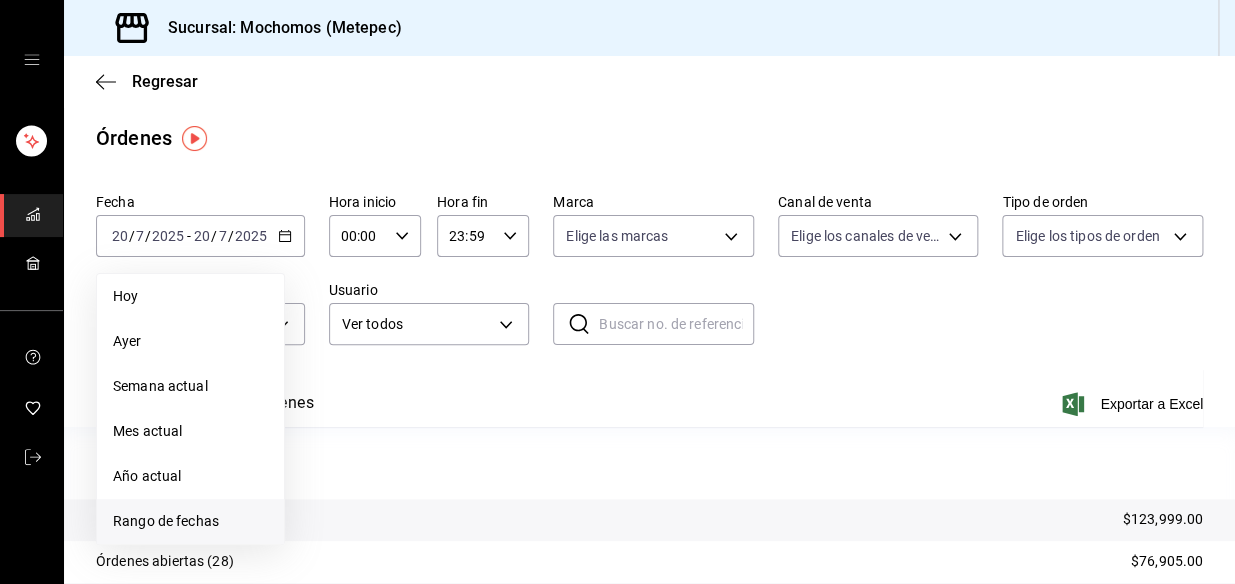 click on "Rango de fechas" at bounding box center (190, 521) 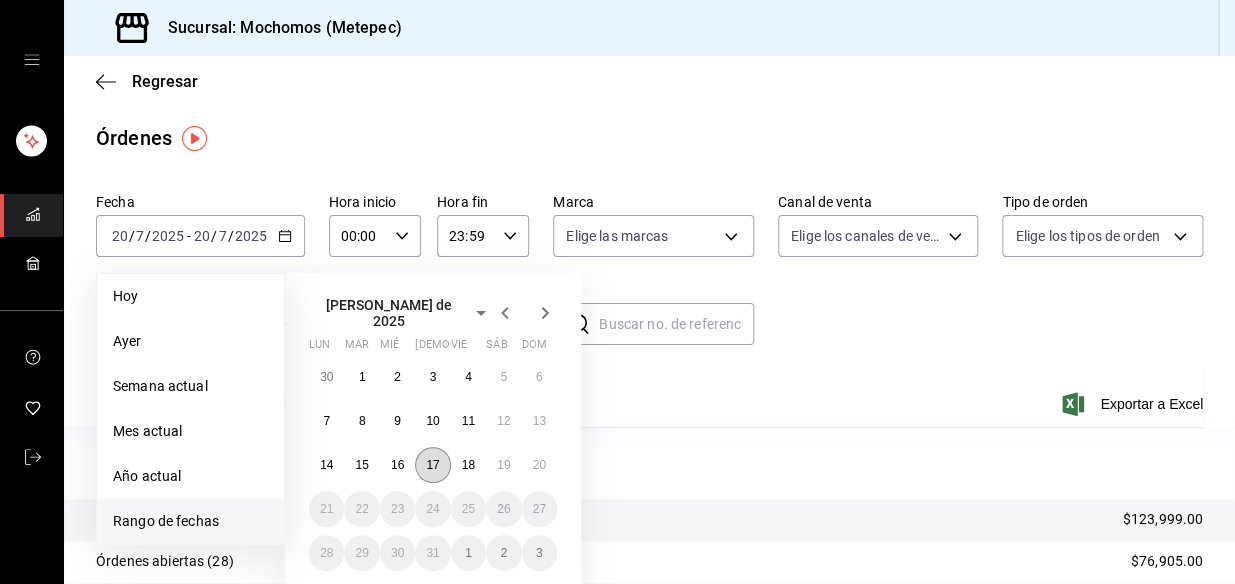 click on "17" at bounding box center [432, 465] 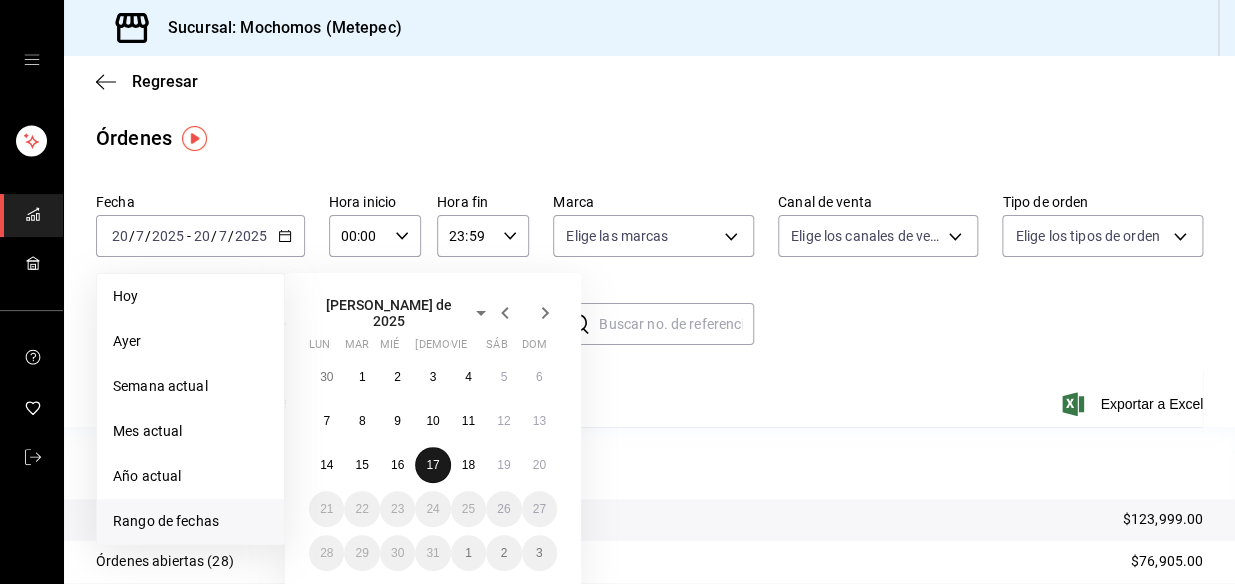 click on "17" at bounding box center [432, 465] 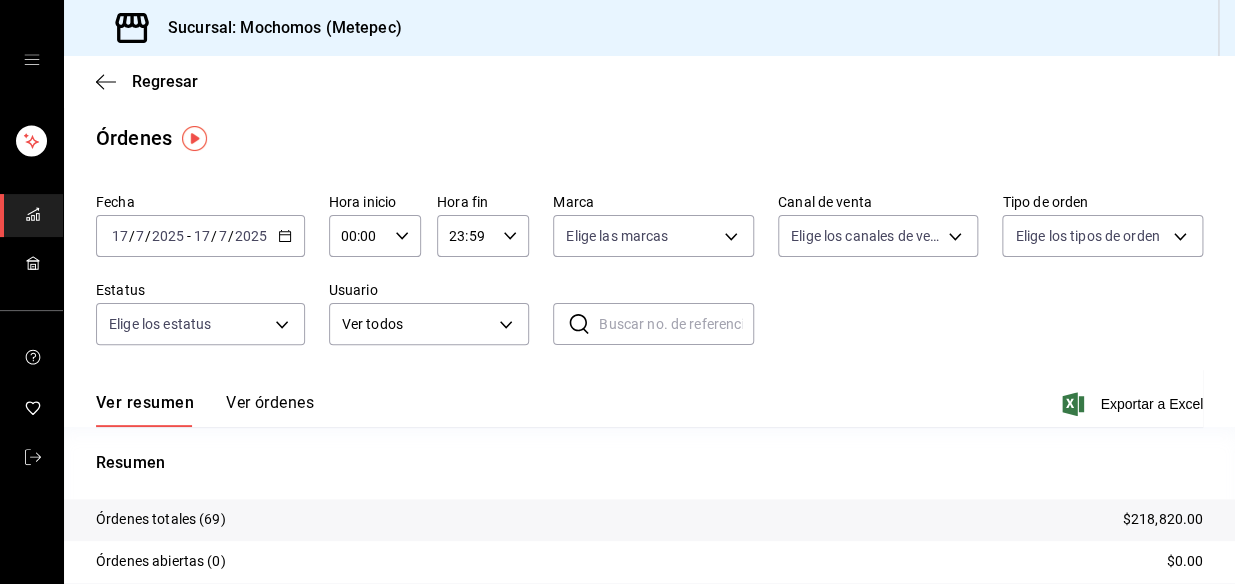 click on "[DATE] [DATE] - [DATE] [DATE]" at bounding box center (200, 236) 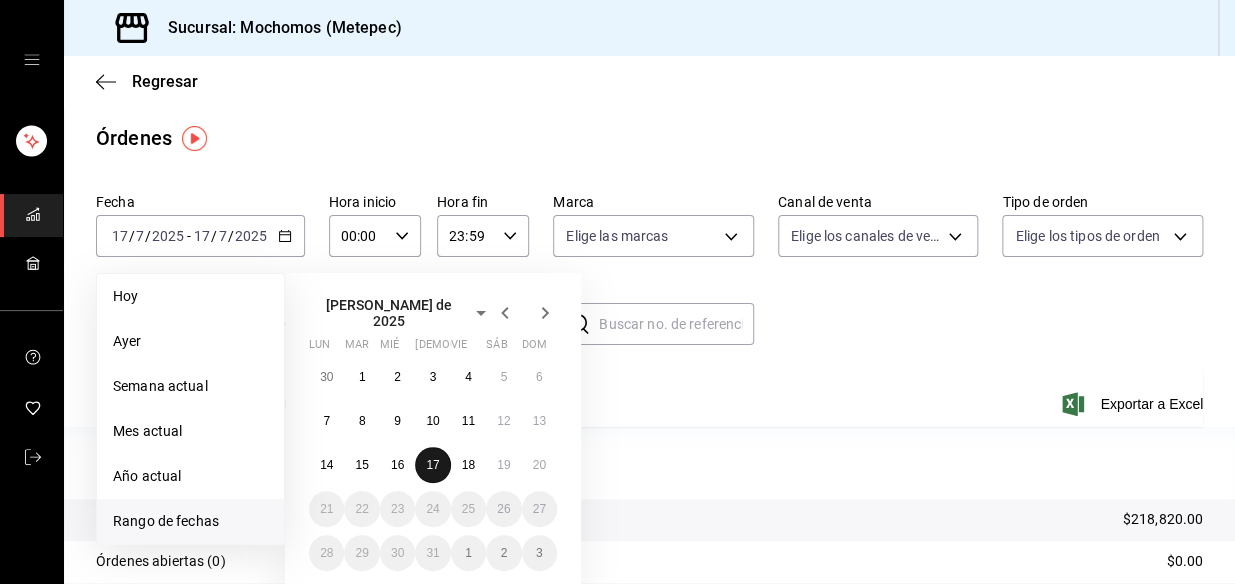 click on "17" at bounding box center (432, 465) 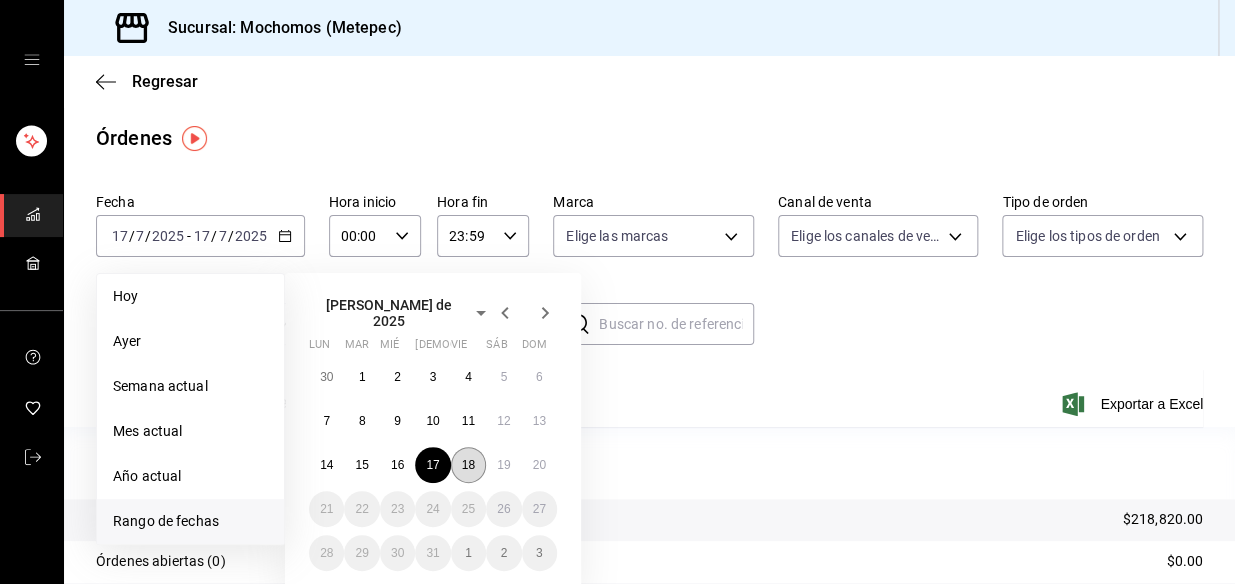 click on "18" at bounding box center (468, 465) 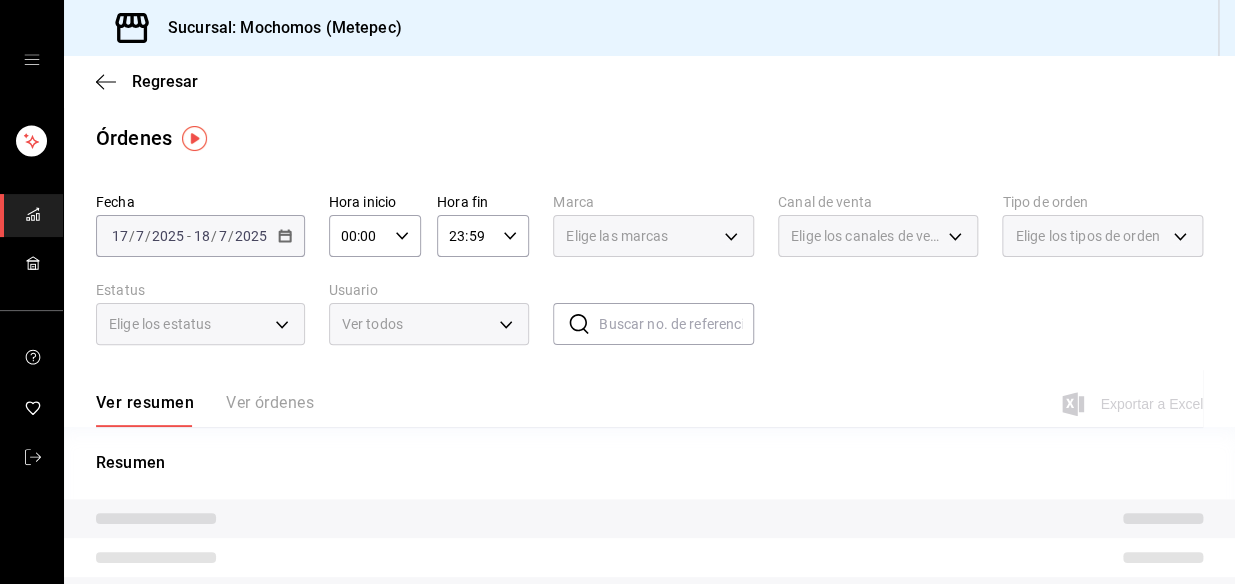 click on "00:00 Hora inicio" at bounding box center [375, 236] 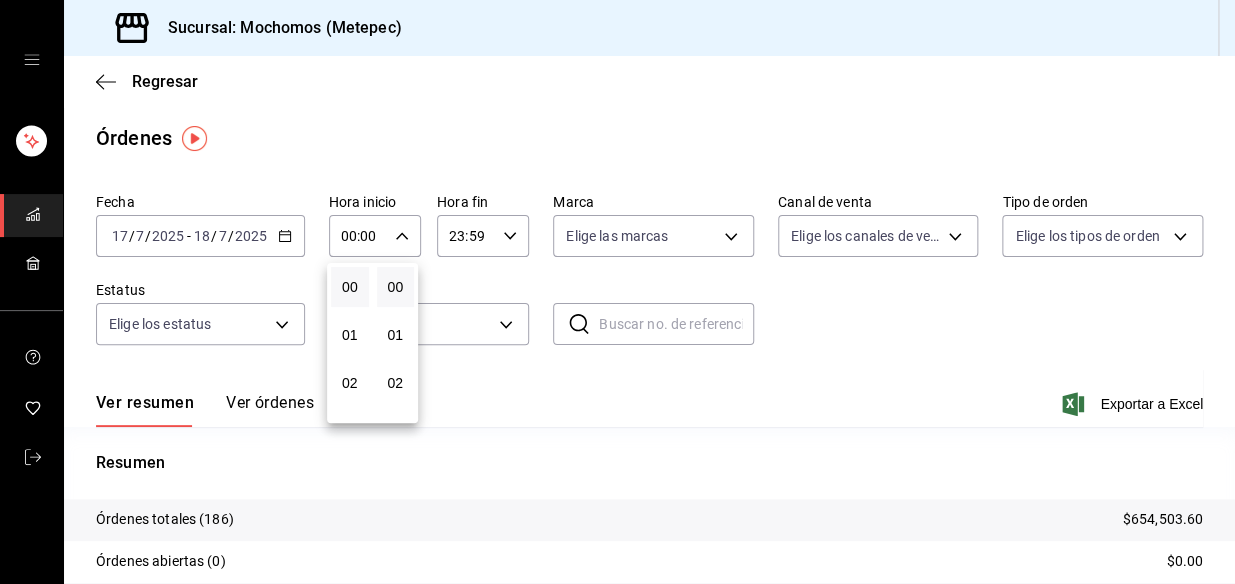 click at bounding box center [617, 292] 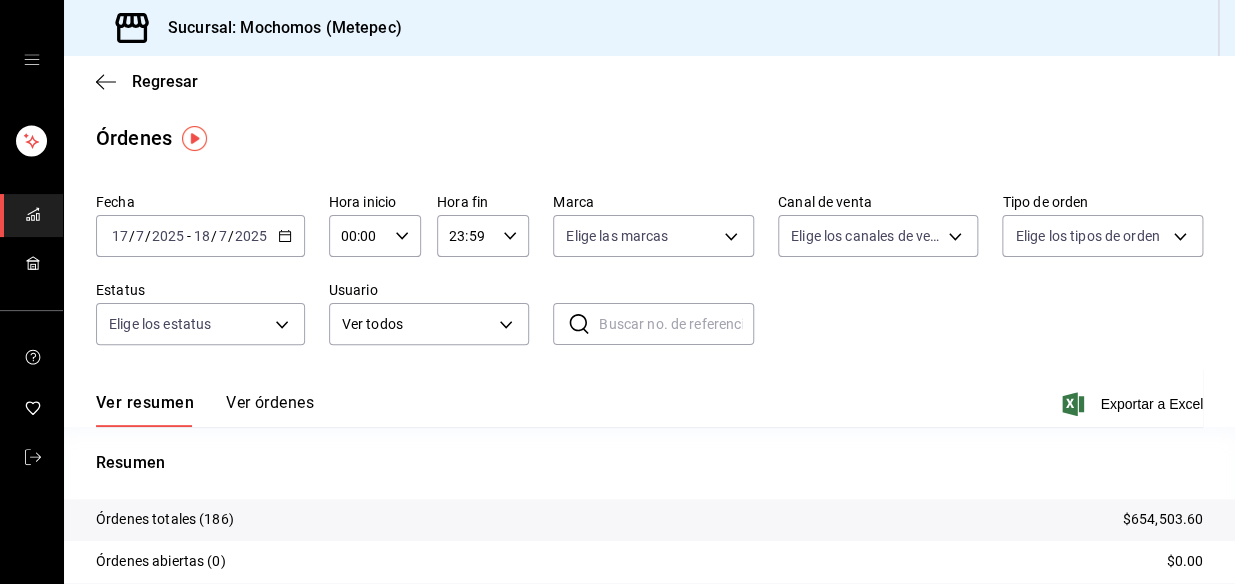 click on "00:00 Hora inicio" at bounding box center (375, 236) 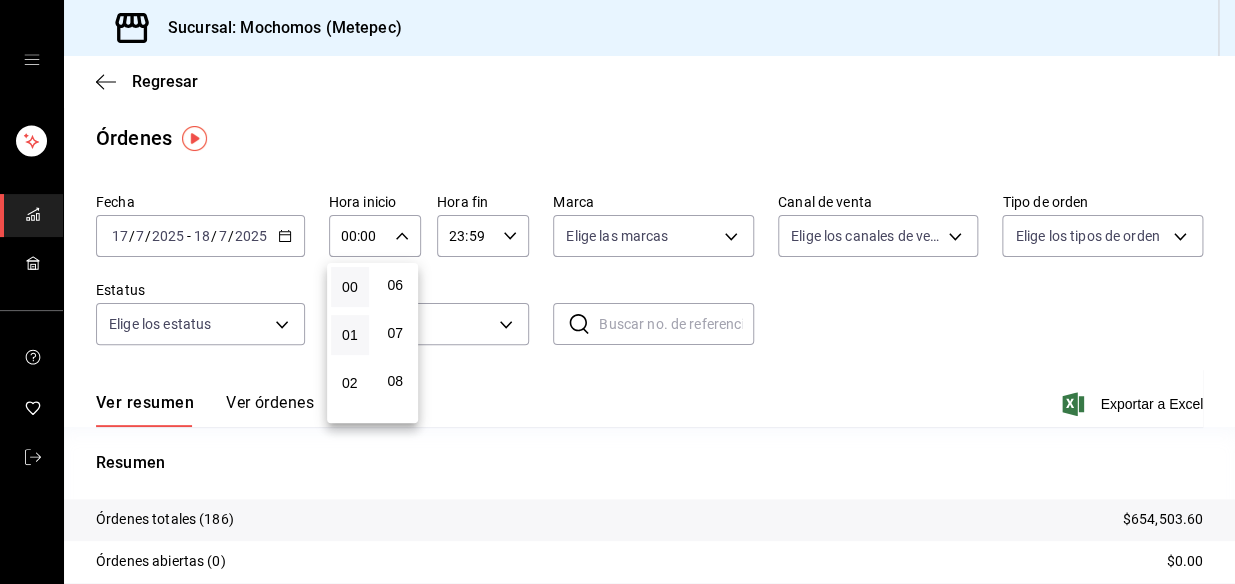 scroll, scrollTop: 363, scrollLeft: 0, axis: vertical 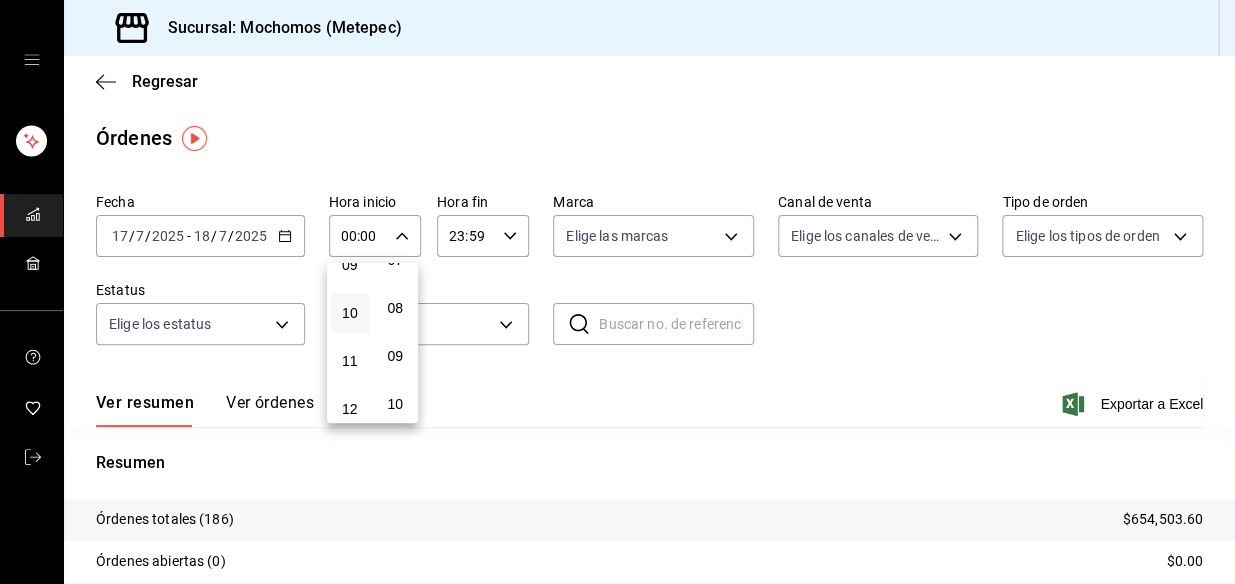 click on "10" at bounding box center (350, 313) 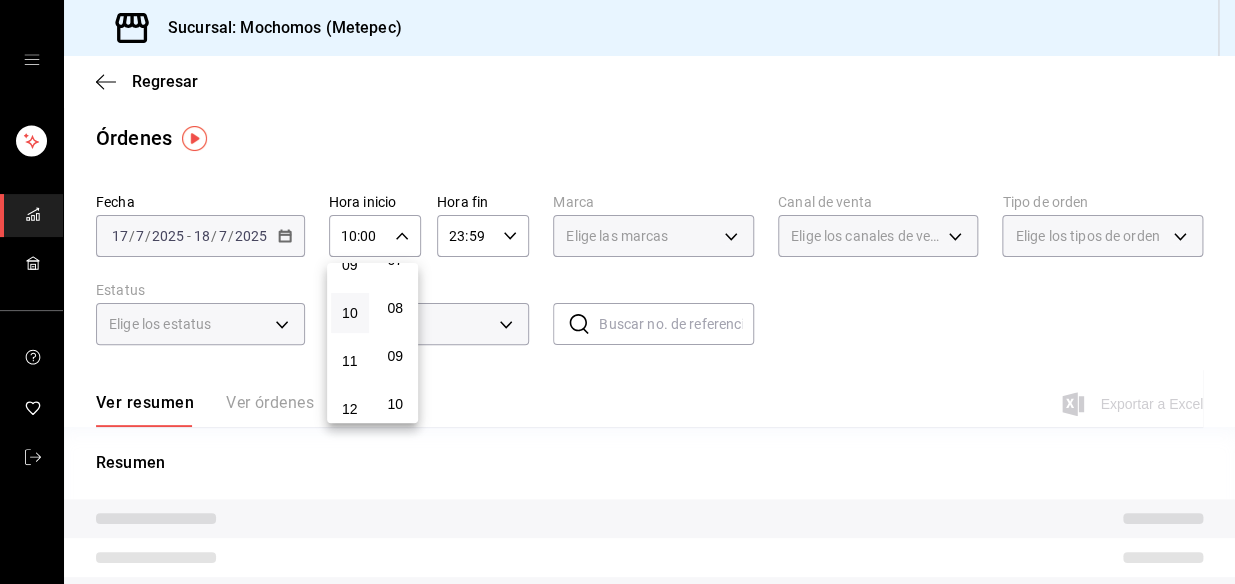 click at bounding box center (617, 292) 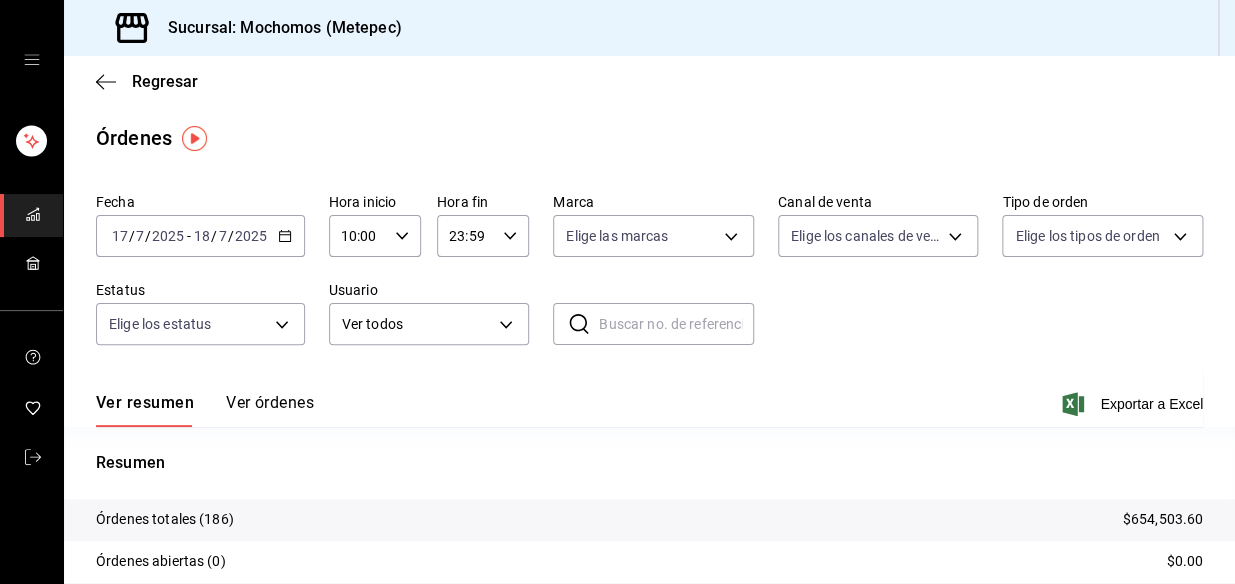 click on "Sucursal: Mochomos (Metepec) Regresar Órdenes Fecha [DATE] [DATE] - [DATE] [DATE] Hora inicio 10:00 Hora inicio Hora fin 23:59 Hora fin Marca Elige las marcas Canal de venta Elige los [PERSON_NAME] de venta Tipo de orden Elige los tipos de orden Estatus Elige los estatus Usuario Ver todos ALL ​ ​ Ver resumen Ver órdenes Exportar a Excel Resumen Órdenes totales (186) $654,503.60 Órdenes abiertas (0) $0.00 Órdenes cerradas (186) $654,503.60 Órdenes canceladas (0) $0.00 Órdenes negadas (0) $0.00 ¿Quieres ver el consumo promedio por orden y comensal? Ve al reporte de Ticket promedio GANA 1 MES GRATIS EN TU SUSCRIPCIÓN AQUÍ ¿Recuerdas cómo empezó tu restaurante?
[PERSON_NAME] puedes ayudar a un colega a tener el mismo cambio que tú viviste.
Recomienda Parrot directamente desde tu Portal Administrador.
Es fácil y rápido.
🎁 Por cada restaurante que se una, ganas 1 mes gratis. Ver video tutorial Ir a video 00 01 02 03 04 05 06 07 08 09 10 11 12 13 14 15 16 17 18 19 20 21 22 23 00 01 02" at bounding box center [617, 292] 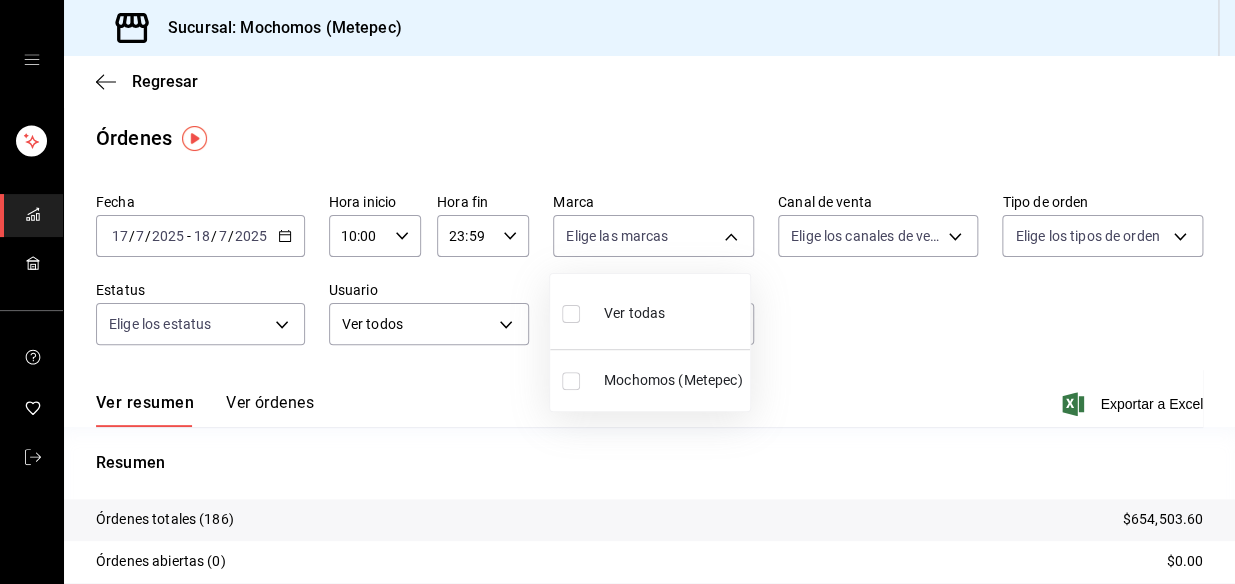 drag, startPoint x: 620, startPoint y: 314, endPoint x: 1079, endPoint y: 244, distance: 464.307 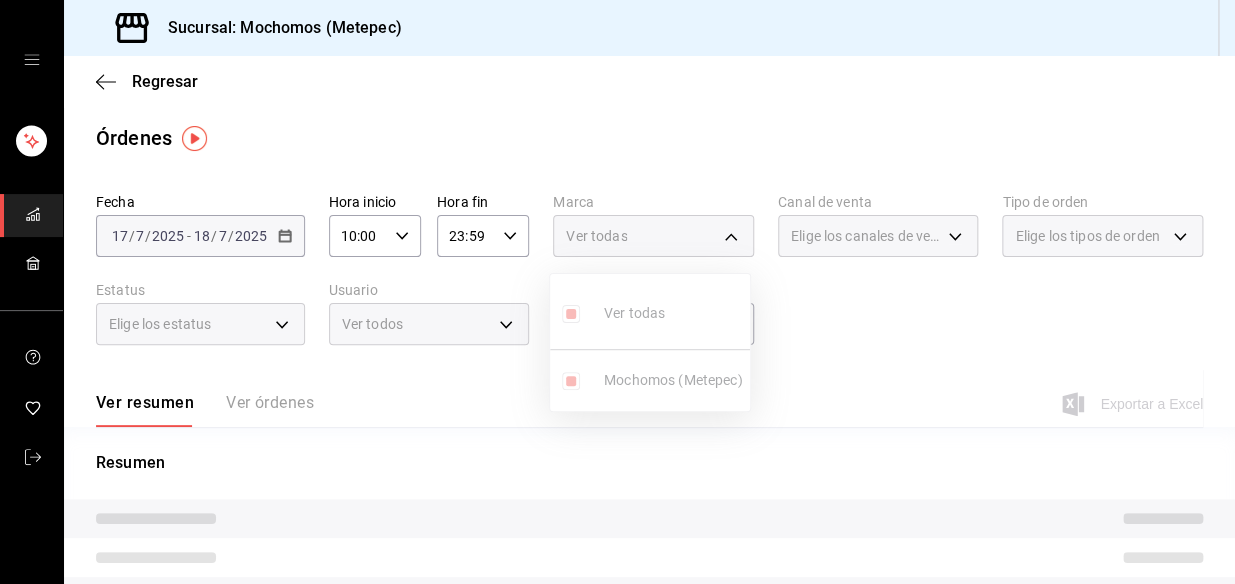 click at bounding box center (617, 292) 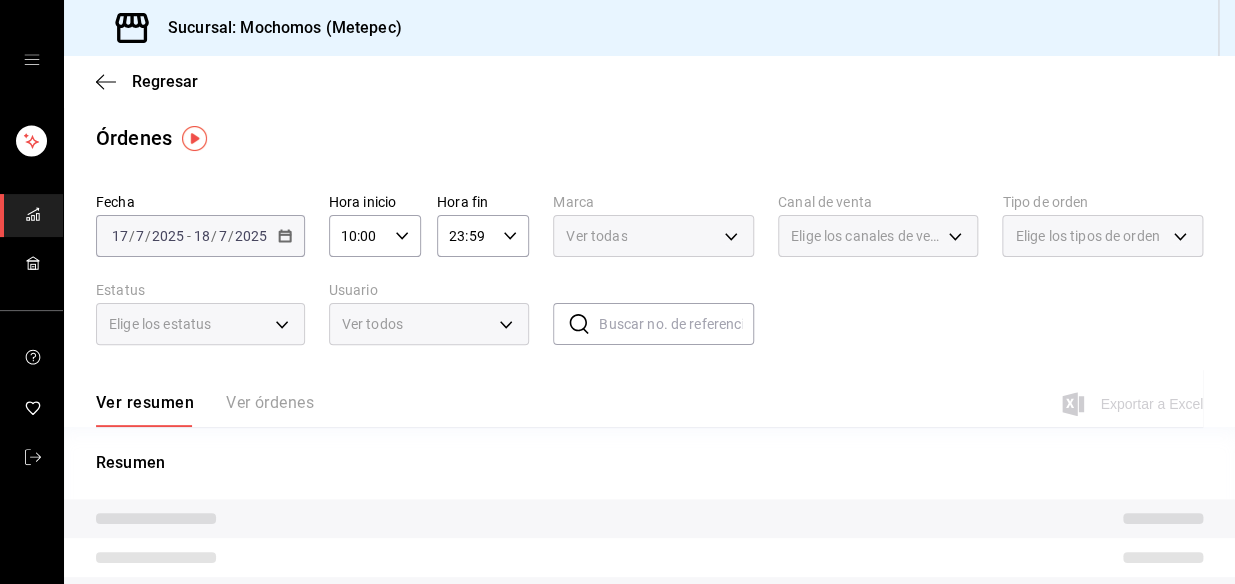 click on "Elige los canales de venta" at bounding box center [878, 236] 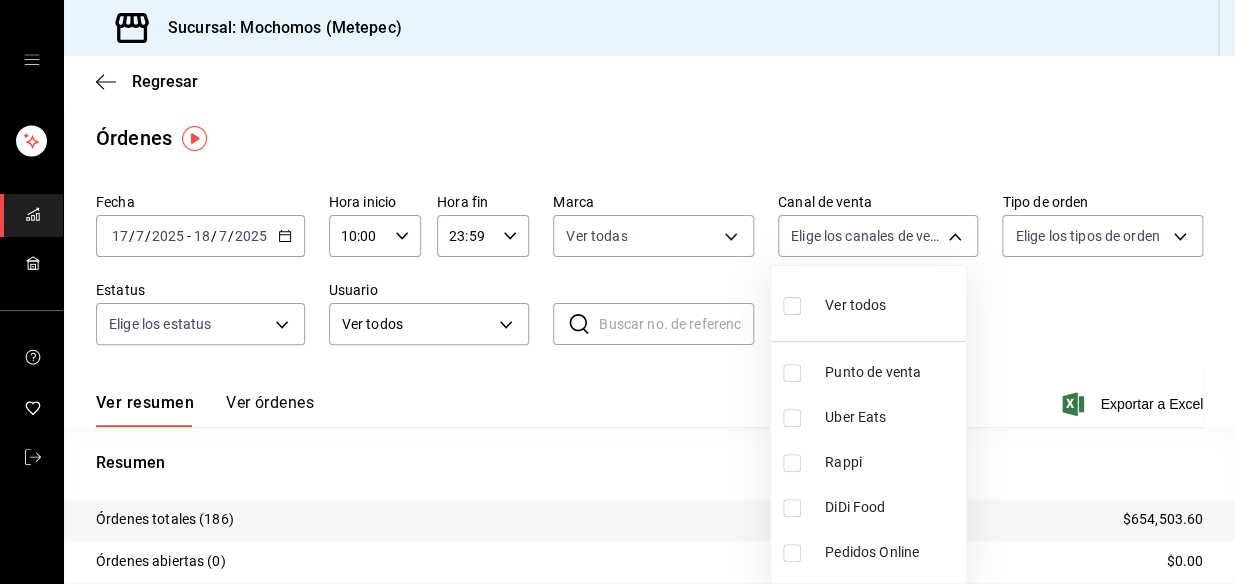 click on "Sucursal: Mochomos (Metepec) Regresar Órdenes Fecha [DATE] [DATE] - [DATE] [DATE] Hora inicio 10:00 Hora inicio Hora fin 23:59 Hora fin Marca Ver todas 2365f74e-aa6b-4392-bdf2-72765591bddf Canal de venta Elige los [PERSON_NAME] de venta Tipo de orden Elige los tipos de orden Estatus Elige los estatus Usuario Ver todos ALL ​ ​ Ver resumen Ver órdenes Exportar a Excel Resumen Órdenes totales (186) $654,503.60 Órdenes abiertas (0) $0.00 Órdenes cerradas (186) $654,503.60 Órdenes canceladas (0) $0.00 Órdenes negadas (0) $0.00 ¿Quieres ver el consumo promedio por orden y comensal? Ve al reporte de Ticket promedio GANA 1 MES GRATIS EN TU SUSCRIPCIÓN AQUÍ ¿Recuerdas cómo empezó tu restaurante?
[PERSON_NAME] puedes ayudar a un colega a tener el mismo cambio que tú viviste.
Recomienda Parrot directamente desde tu Portal Administrador.
Es fácil y rápido.
🎁 Por cada restaurante que se una, ganas 1 mes gratis. Ver video tutorial Ir a video Ver todos Punto de venta Uber Eats Rappi DiDi Food" at bounding box center (617, 292) 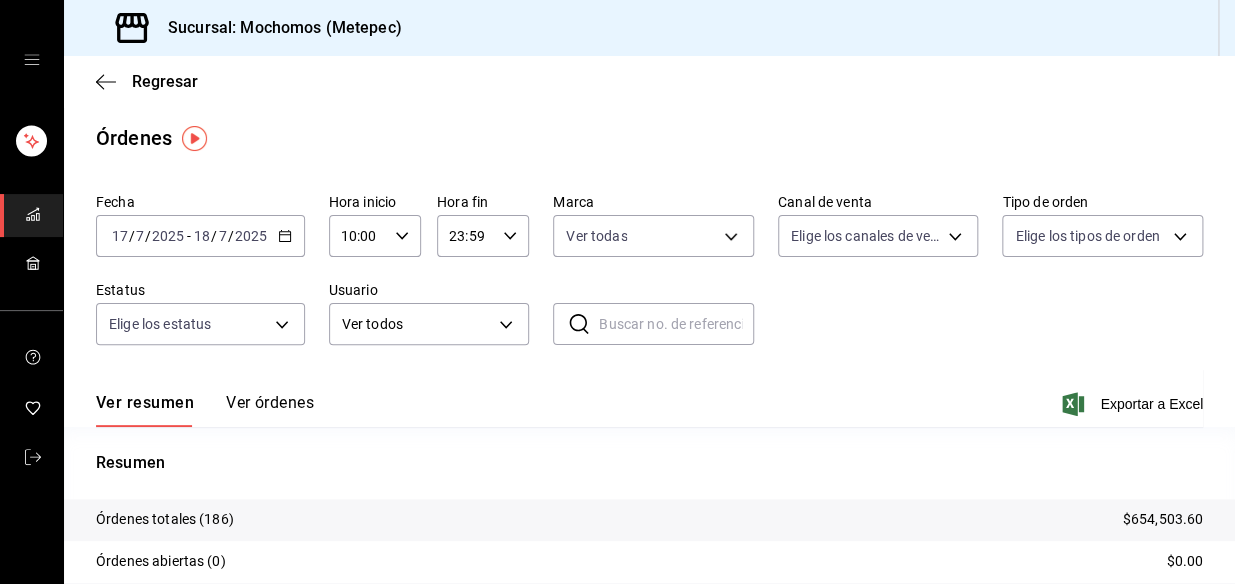 click on "Sucursal: Mochomos (Metepec) Regresar Órdenes Fecha [DATE] [DATE] - [DATE] [DATE] Hora inicio 10:00 Hora inicio Hora fin 23:59 Hora fin Marca Ver todas 2365f74e-aa6b-4392-bdf2-72765591bddf Canal de venta Elige los [PERSON_NAME] de venta Tipo de orden Elige los tipos de orden Estatus Elige los estatus Usuario Ver todos ALL ​ ​ Ver resumen Ver órdenes Exportar a Excel Resumen Órdenes totales (186) $654,503.60 Órdenes abiertas (0) $0.00 Órdenes cerradas (186) $654,503.60 Órdenes canceladas (0) $0.00 Órdenes negadas (0) $0.00 ¿Quieres ver el consumo promedio por orden y comensal? Ve al reporte de Ticket promedio GANA 1 MES GRATIS EN TU SUSCRIPCIÓN AQUÍ ¿Recuerdas cómo empezó tu restaurante?
[PERSON_NAME] puedes ayudar a un colega a tener el mismo cambio que tú viviste.
Recomienda Parrot directamente desde tu Portal Administrador.
Es fácil y rápido.
🎁 Por cada restaurante que se una, ganas 1 mes gratis. Ver video tutorial Ir a video Visitar centro de ayuda [PHONE_NUMBER]" at bounding box center [617, 292] 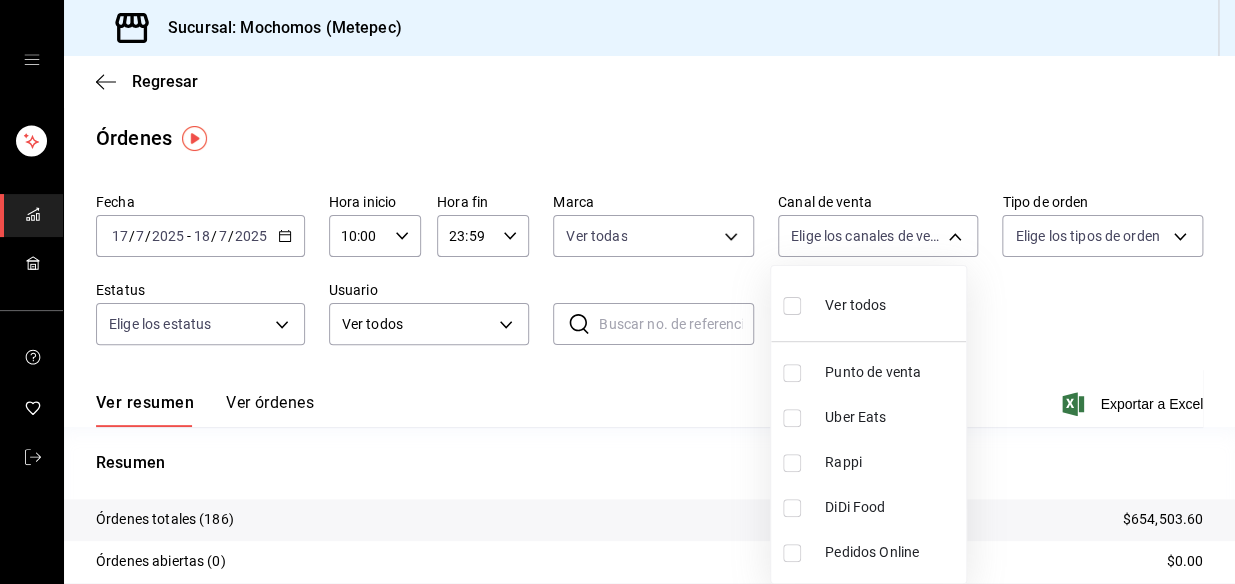 click on "Ver todos" at bounding box center (868, 303) 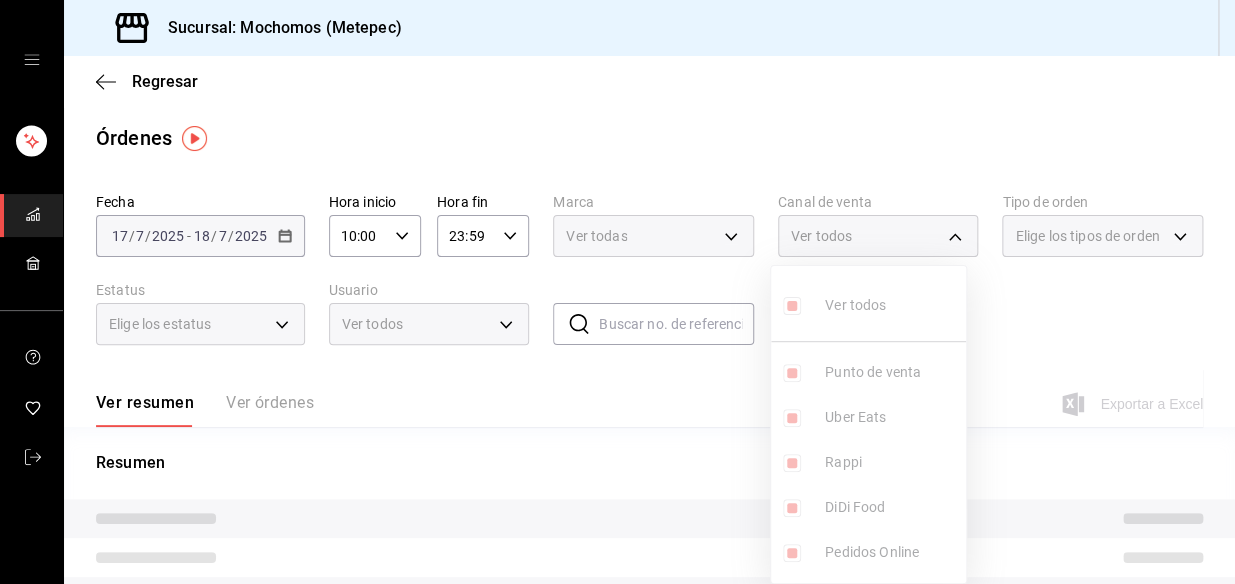 click at bounding box center (617, 292) 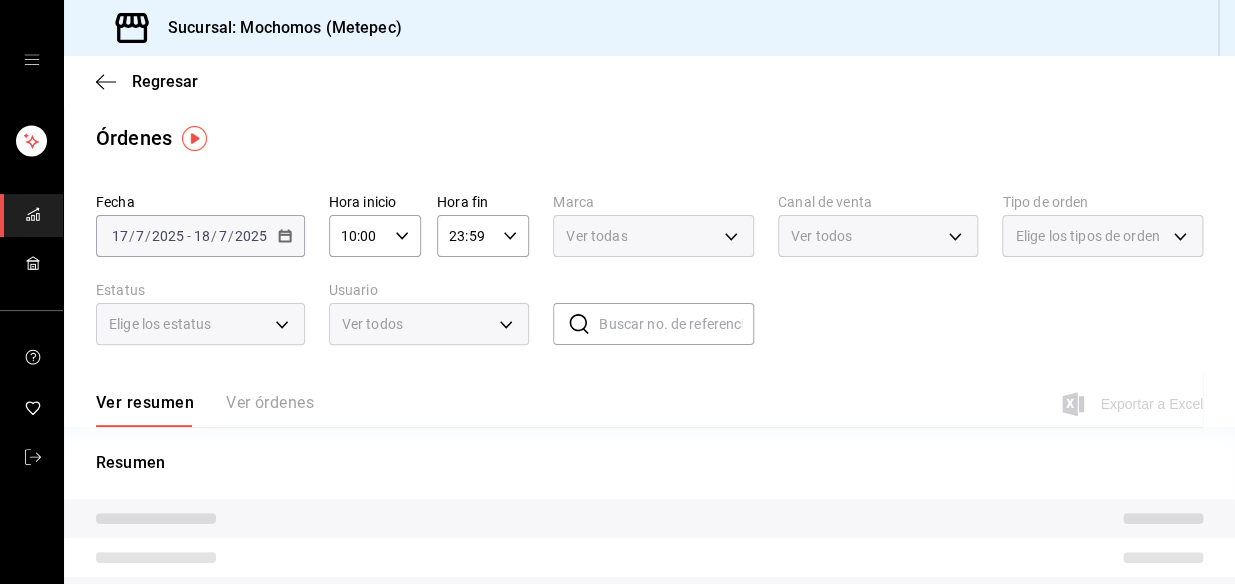 drag, startPoint x: 1076, startPoint y: 217, endPoint x: 1063, endPoint y: 235, distance: 22.203604 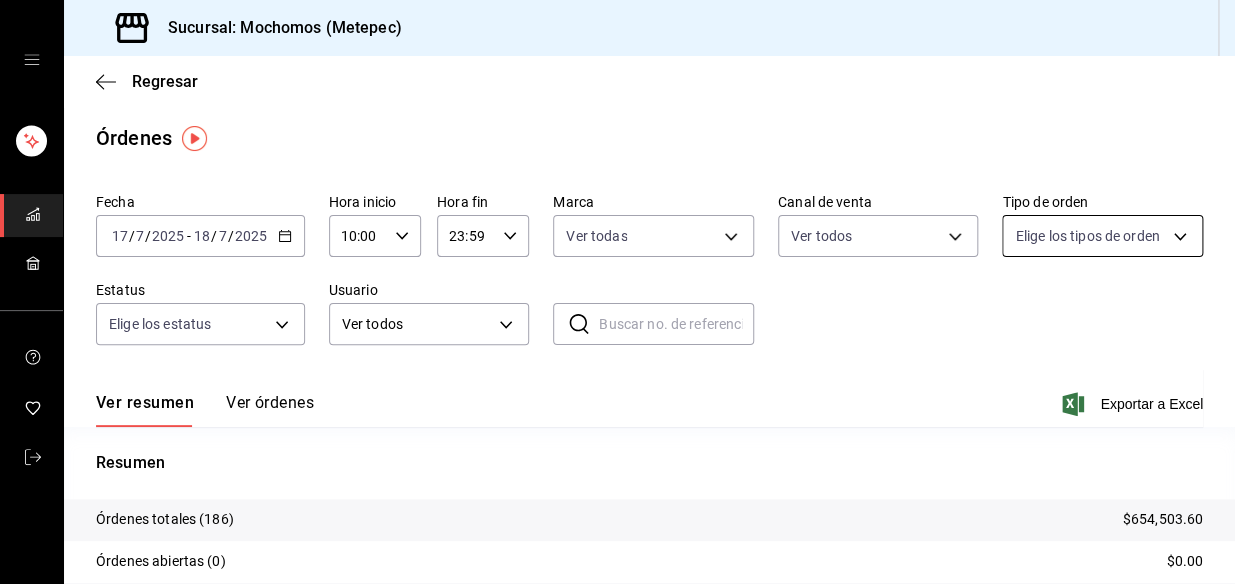click on "Sucursal: Mochomos (Metepec) Regresar Órdenes Fecha [DATE] [DATE] - [DATE] [DATE] Hora inicio 10:00 Hora inicio Hora fin 23:59 Hora fin Marca Ver todas 2365f74e-aa6b-4392-bdf2-72765591bddf Canal de venta Ver todos PARROT,UBER_EATS,RAPPI,DIDI_FOOD,ONLINE Tipo de orden Elige los tipos de orden Estatus Elige los estatus Usuario Ver todos ALL ​ ​ Ver resumen Ver órdenes Exportar a Excel Resumen Órdenes totales (186) $654,503.60 Órdenes abiertas (0) $0.00 Órdenes cerradas (186) $654,503.60 Órdenes canceladas (0) $0.00 Órdenes negadas (0) $0.00 ¿Quieres ver el consumo promedio por orden y comensal? Ve al reporte de Ticket promedio GANA 1 MES GRATIS EN TU SUSCRIPCIÓN AQUÍ ¿Recuerdas cómo empezó tu restaurante?
[PERSON_NAME] puedes ayudar a un colega a tener el mismo cambio que tú viviste.
Recomienda Parrot directamente desde tu Portal Administrador.
Es fácil y rápido.
🎁 Por cada restaurante que se una, ganas 1 mes gratis. Ver video tutorial Ir a video Visitar centro de ayuda" at bounding box center (617, 292) 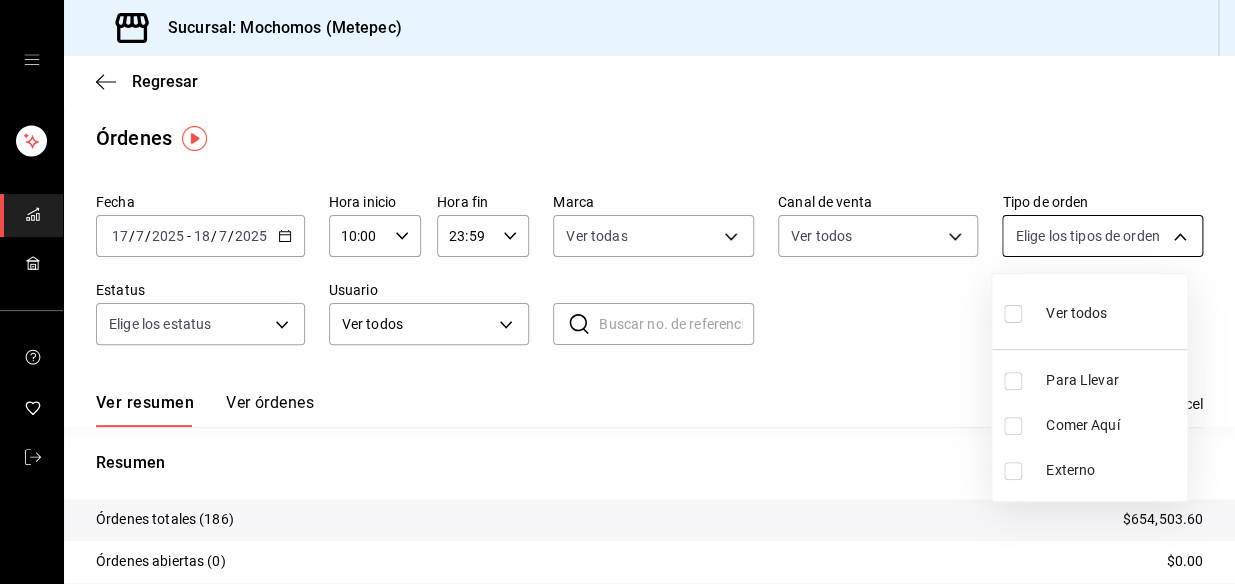 click at bounding box center (617, 292) 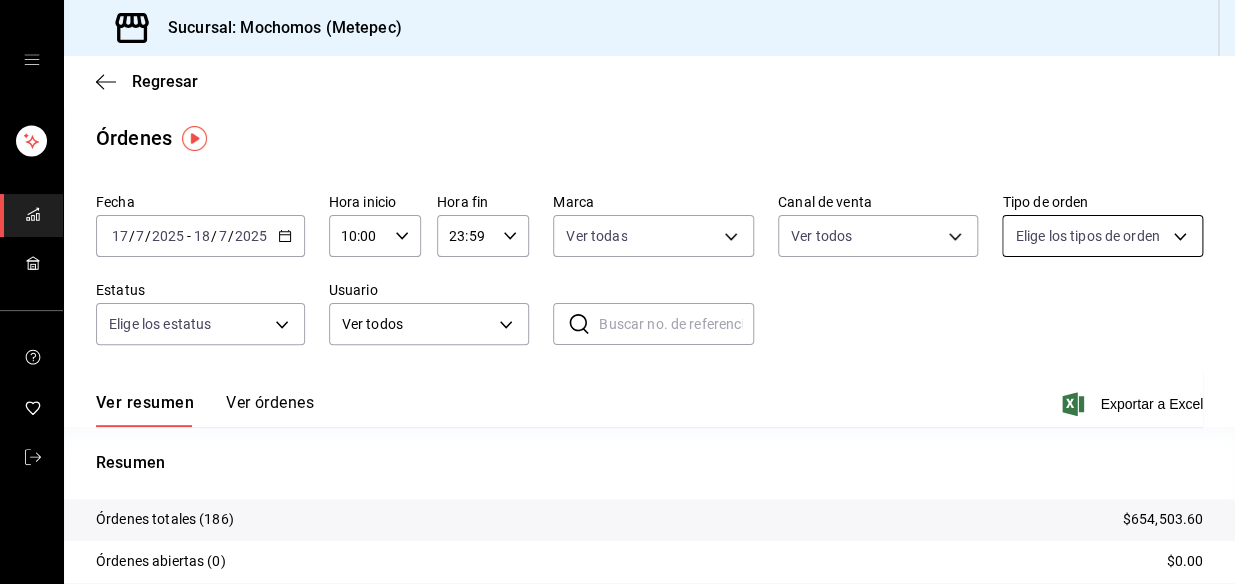 click on "Sucursal: Mochomos (Metepec) Regresar Órdenes Fecha [DATE] [DATE] - [DATE] [DATE] Hora inicio 10:00 Hora inicio Hora fin 23:59 Hora fin Marca Ver todas 2365f74e-aa6b-4392-bdf2-72765591bddf Canal de venta Ver todos PARROT,UBER_EATS,RAPPI,DIDI_FOOD,ONLINE Tipo de orden Elige los tipos de orden Estatus Elige los estatus Usuario Ver todos ALL ​ ​ Ver resumen Ver órdenes Exportar a Excel Resumen Órdenes totales (186) $654,503.60 Órdenes abiertas (0) $0.00 Órdenes cerradas (186) $654,503.60 Órdenes canceladas (0) $0.00 Órdenes negadas (0) $0.00 ¿Quieres ver el consumo promedio por orden y comensal? Ve al reporte de Ticket promedio GANA 1 MES GRATIS EN TU SUSCRIPCIÓN AQUÍ ¿Recuerdas cómo empezó tu restaurante?
[PERSON_NAME] puedes ayudar a un colega a tener el mismo cambio que tú viviste.
Recomienda Parrot directamente desde tu Portal Administrador.
Es fácil y rápido.
🎁 Por cada restaurante que se una, ganas 1 mes gratis. Ver video tutorial Ir a video Visitar centro de ayuda" at bounding box center (617, 292) 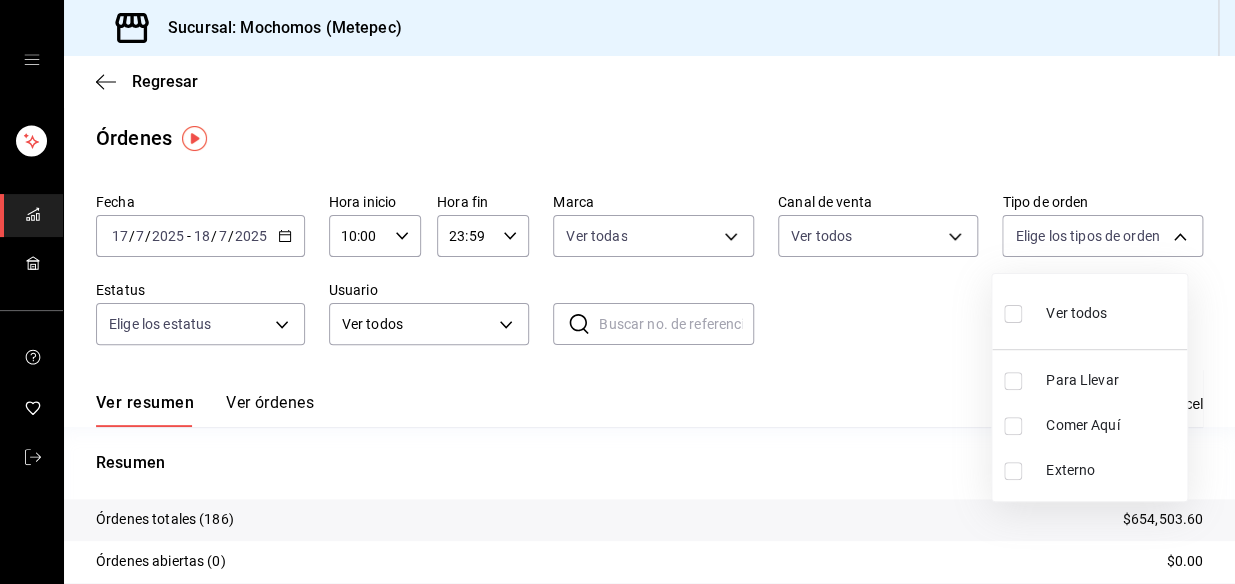click on "Ver todos" at bounding box center (1076, 313) 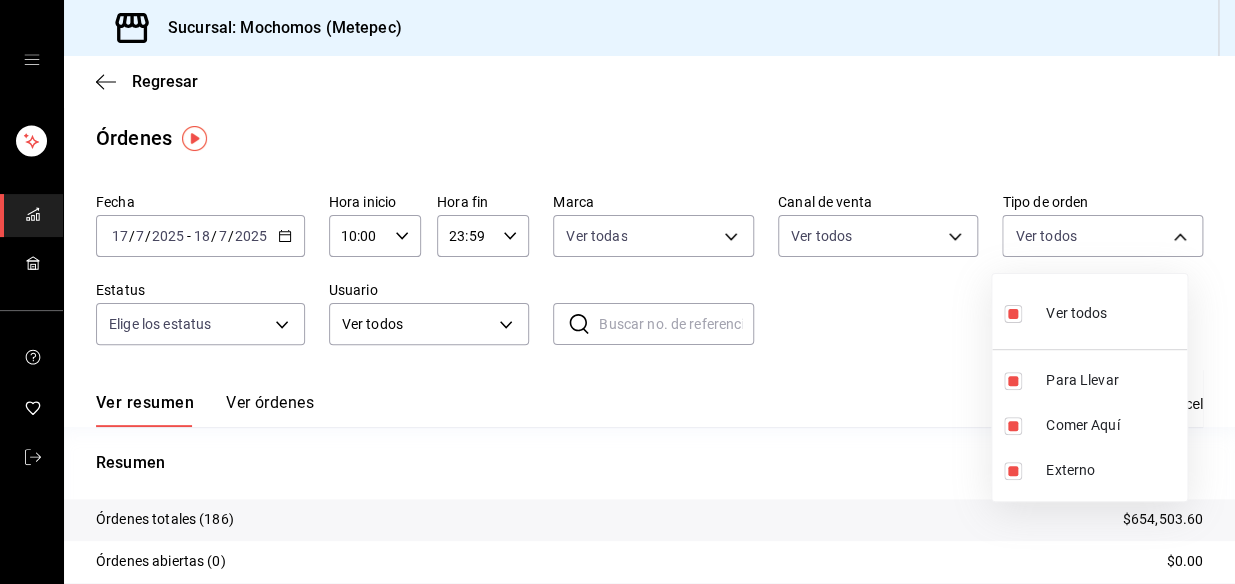 click at bounding box center [617, 292] 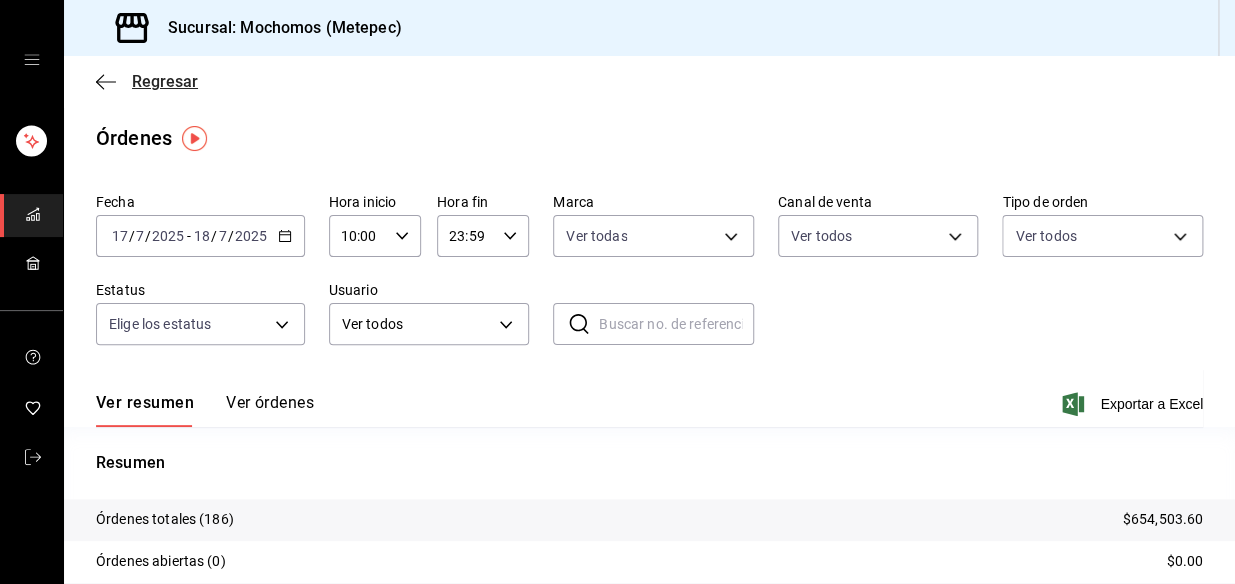 click 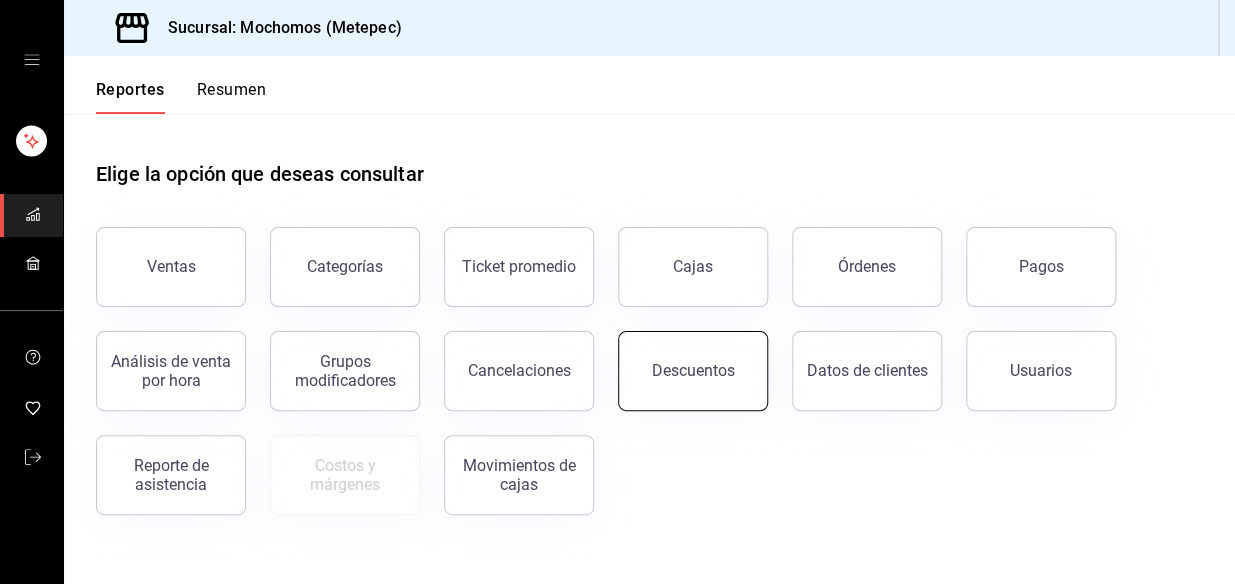 click on "Descuentos" at bounding box center [693, 370] 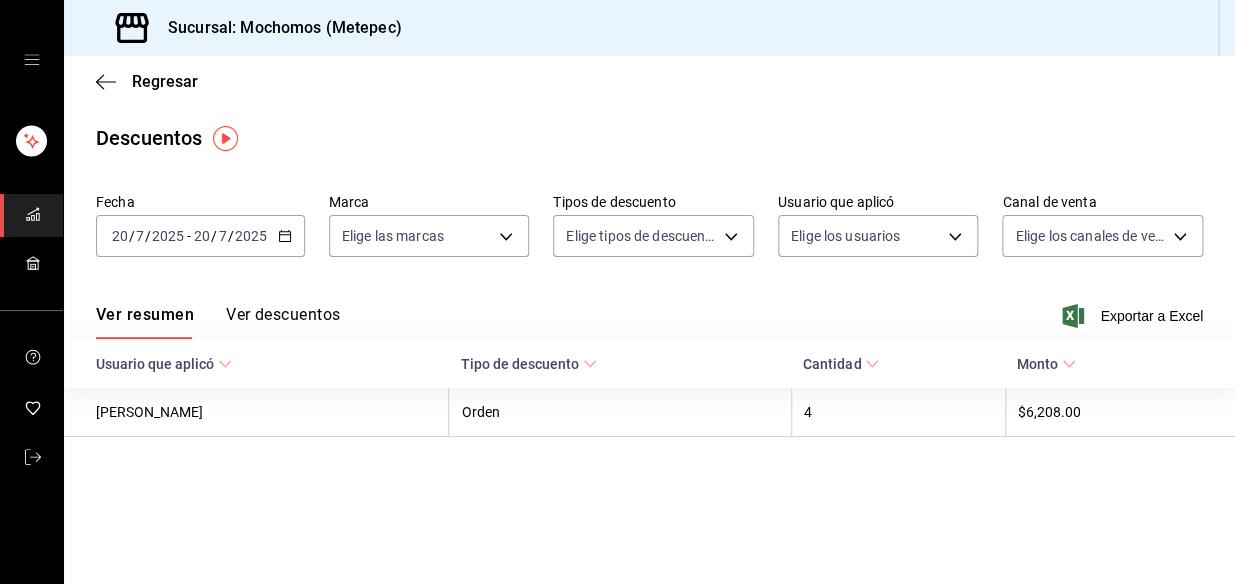 click on "[DATE] [DATE] - [DATE] [DATE]" at bounding box center [200, 236] 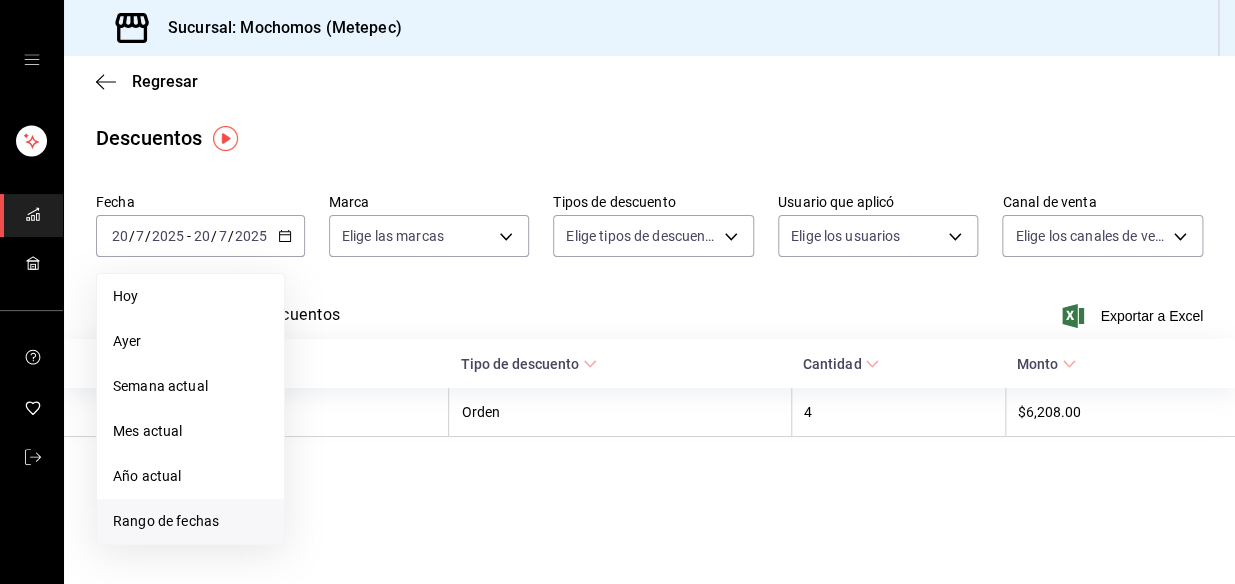 click on "Rango de fechas" at bounding box center (190, 521) 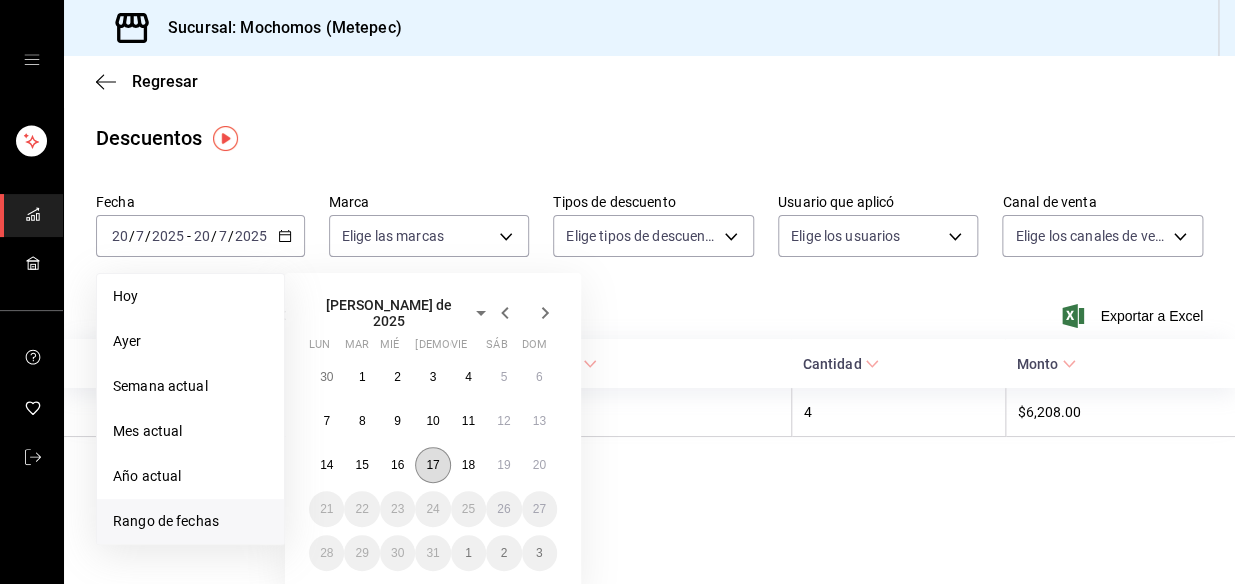 click on "17" at bounding box center [432, 465] 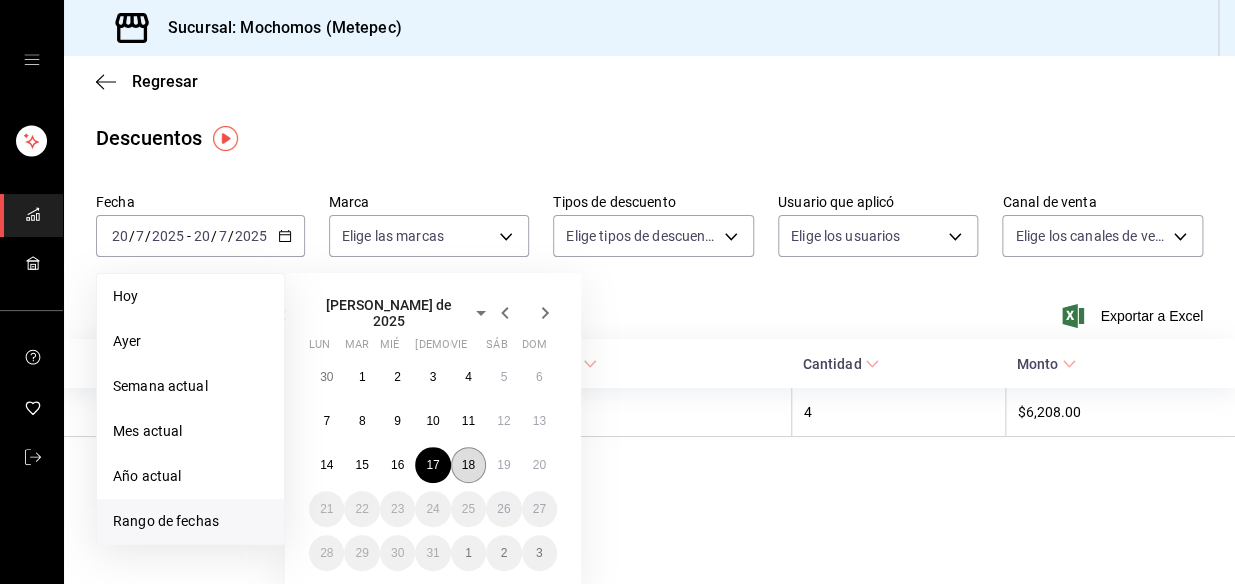 click on "18" at bounding box center [468, 465] 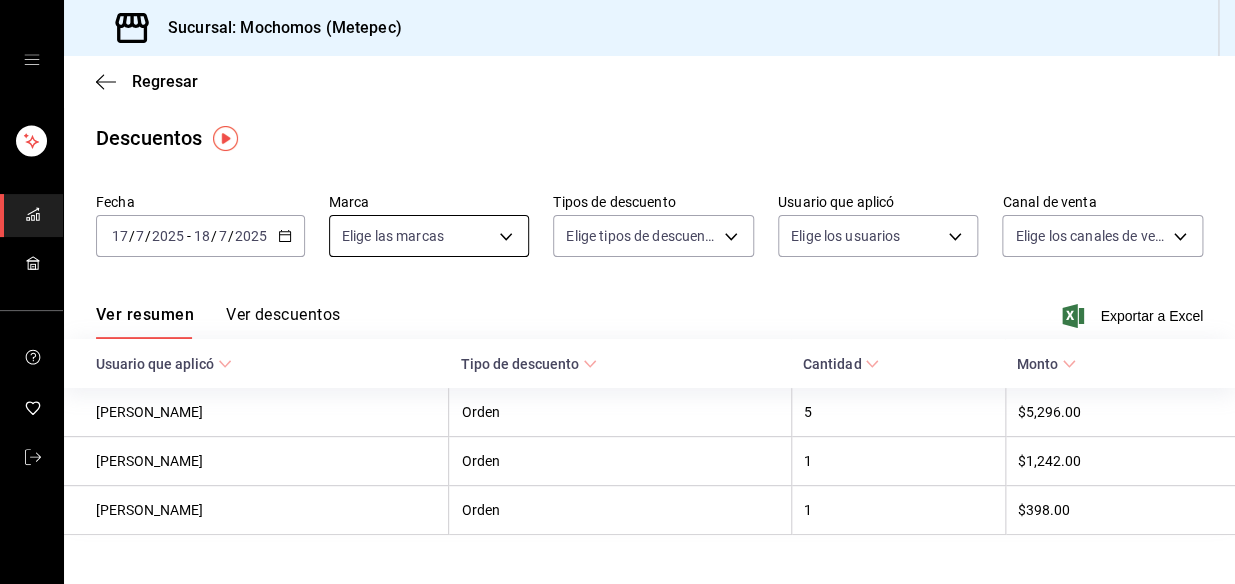 click on "Sucursal: Mochomos (Metepec) Regresar Descuentos Fecha [DATE] [DATE] - [DATE] [DATE] Marca Elige las marcas Tipos de descuento Elige tipos de descuento Usuario que aplicó Elige los usuarios Canal de venta Elige los [PERSON_NAME] de venta Ver resumen Ver descuentos Exportar a Excel Usuario que aplicó Tipo de descuento Cantidad Monto [PERSON_NAME] [PERSON_NAME] 5 $5,296.00 [PERSON_NAME] Orden 1 $1,242.00 [PERSON_NAME] Orden 1 $398.00 GANA 1 MES GRATIS EN TU SUSCRIPCIÓN AQUÍ ¿Recuerdas cómo empezó tu restaurante?
[PERSON_NAME] puedes ayudar a un colega a tener el mismo cambio que tú viviste.
Recomienda Parrot directamente desde tu Portal Administrador.
Es fácil y rápido.
🎁 Por cada restaurante que se una, ganas 1 mes gratis. Ver video tutorial Ir a video Visitar centro de ayuda [PHONE_NUMBER] [EMAIL_ADDRESS][DOMAIN_NAME] Visitar centro de ayuda [PHONE_NUMBER] [EMAIL_ADDRESS][DOMAIN_NAME]" at bounding box center (617, 292) 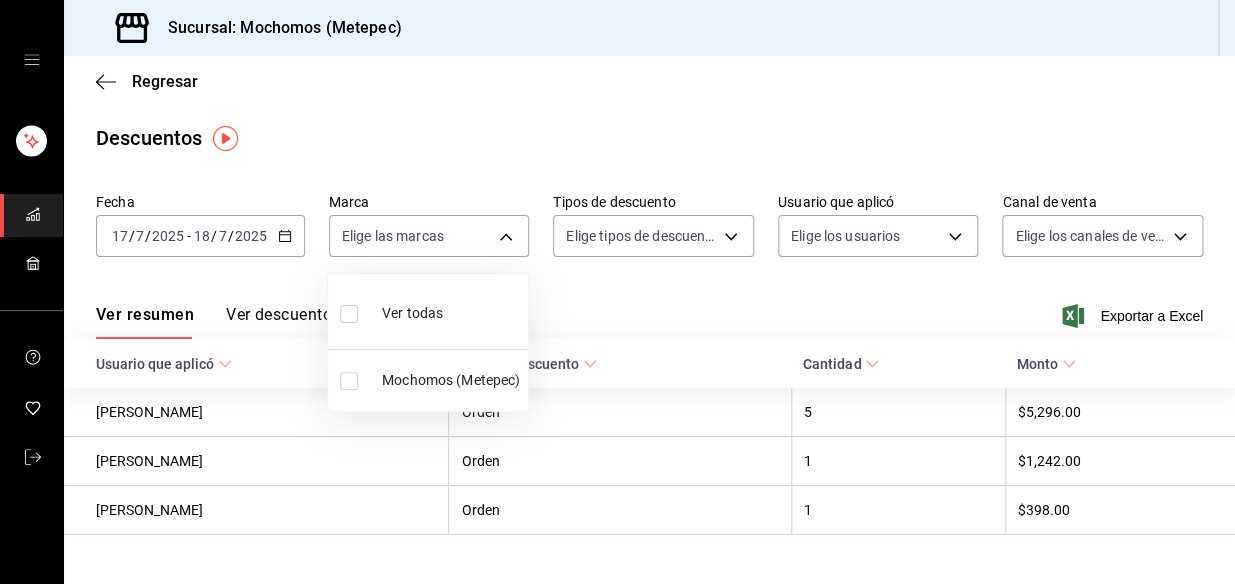 drag, startPoint x: 475, startPoint y: 309, endPoint x: 700, endPoint y: 242, distance: 234.76372 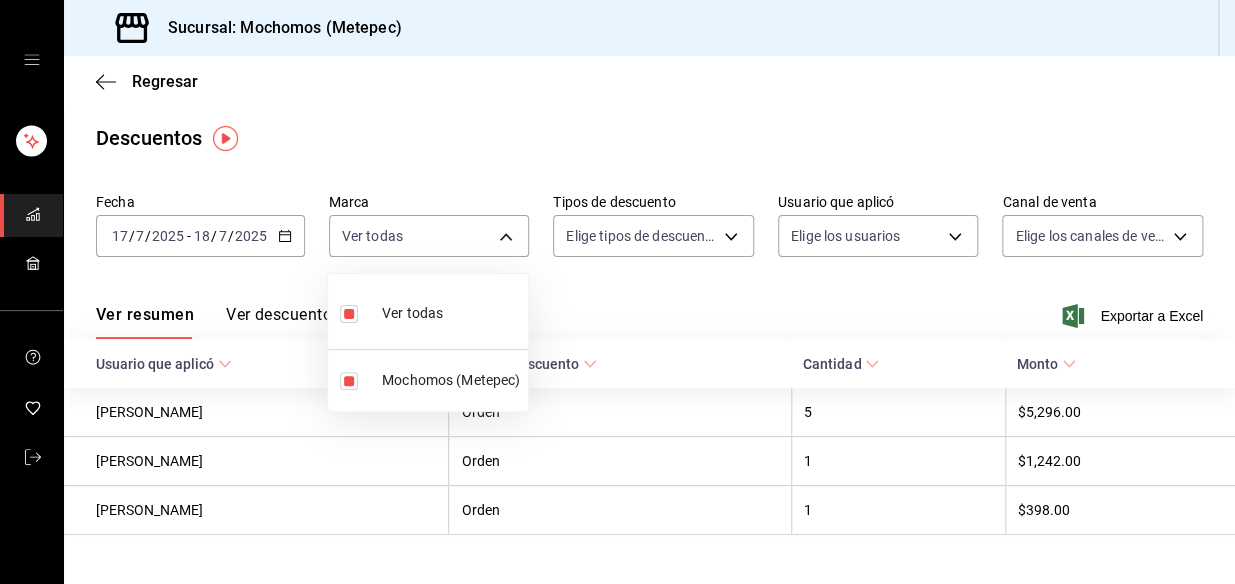 click at bounding box center [617, 292] 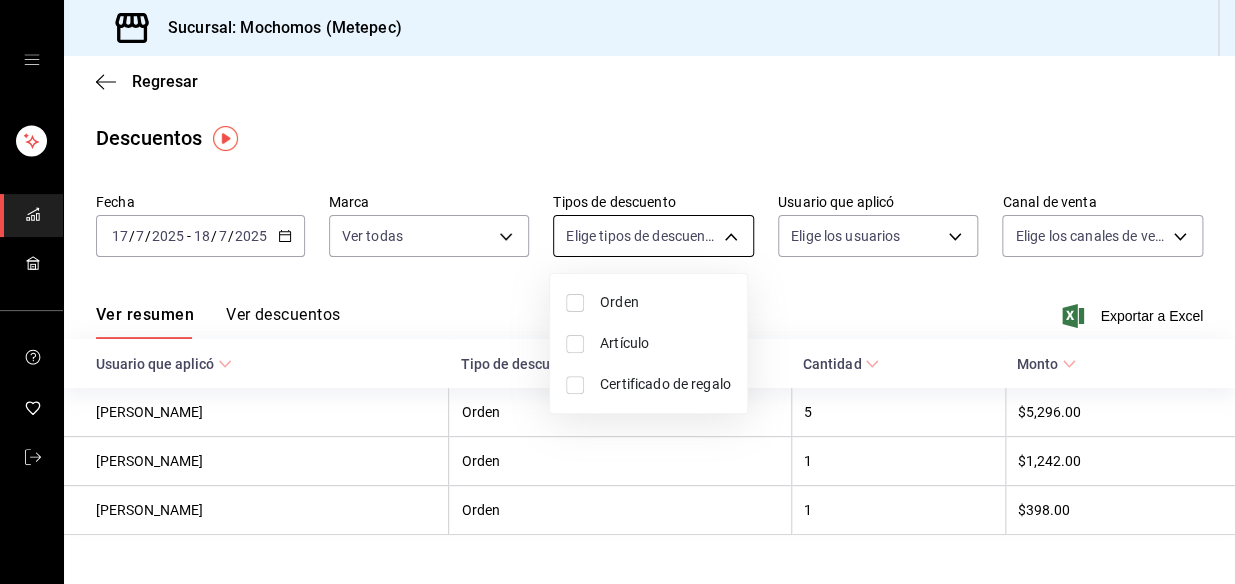 click on "Sucursal: Mochomos (Metepec) Regresar Descuentos Fecha [DATE] [DATE] - [DATE] [DATE] Marca Ver todas 2365f74e-aa6b-4392-bdf2-72765591bddf Tipos de descuento Elige tipos de descuento Usuario que aplicó Elige los usuarios Canal de venta Elige los [PERSON_NAME] de venta Ver resumen Ver descuentos Exportar a Excel Usuario que aplicó Tipo de descuento Cantidad Monto [PERSON_NAME] [PERSON_NAME] 5 $5,296.00 [PERSON_NAME] Orden 1 $1,242.00 [PERSON_NAME] Orden 1 $398.00 GANA 1 MES GRATIS EN TU SUSCRIPCIÓN AQUÍ ¿Recuerdas cómo empezó tu restaurante?
[PERSON_NAME] puedes ayudar a un colega a tener el mismo cambio que tú viviste.
Recomienda Parrot directamente desde tu Portal Administrador.
Es fácil y rápido.
🎁 Por cada restaurante que se una, ganas 1 mes gratis. Ver video tutorial Ir a video Visitar centro de ayuda [PHONE_NUMBER] [EMAIL_ADDRESS][DOMAIN_NAME] Visitar centro de ayuda [PHONE_NUMBER] [EMAIL_ADDRESS][DOMAIN_NAME] Orden Artículo Certificado de regalo" at bounding box center [617, 292] 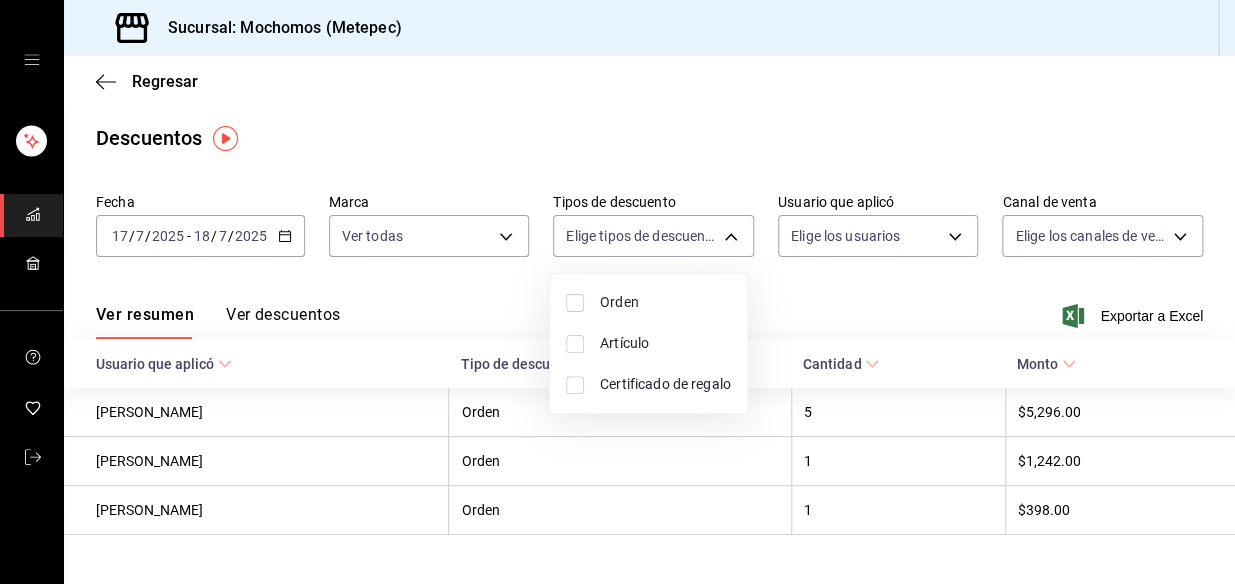 click on "Certificado de regalo" at bounding box center (665, 384) 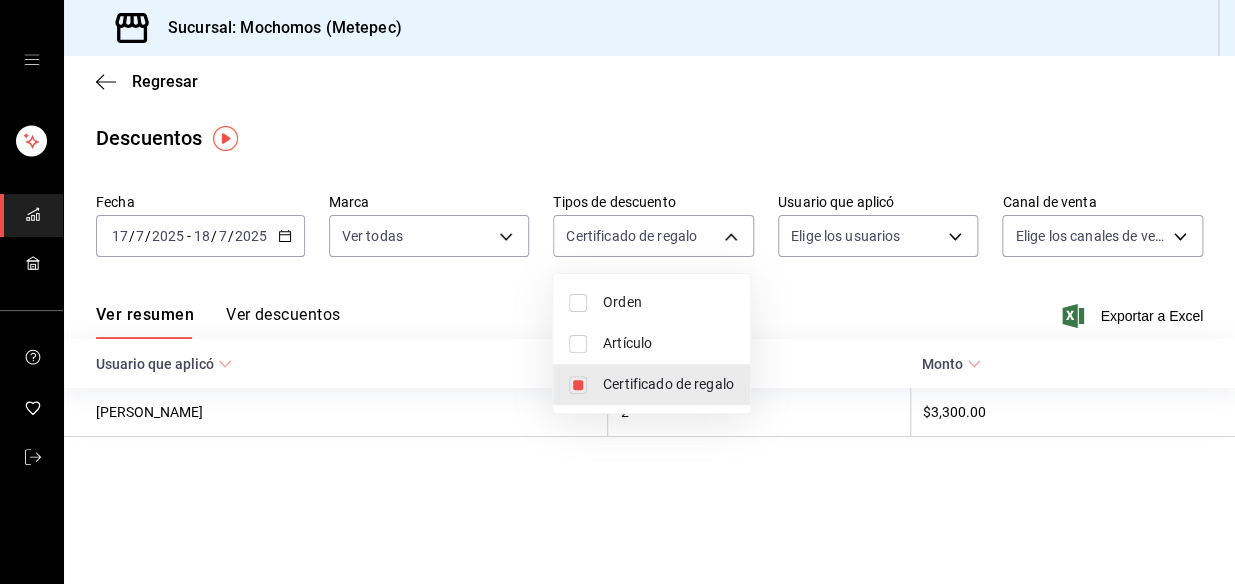click at bounding box center [617, 292] 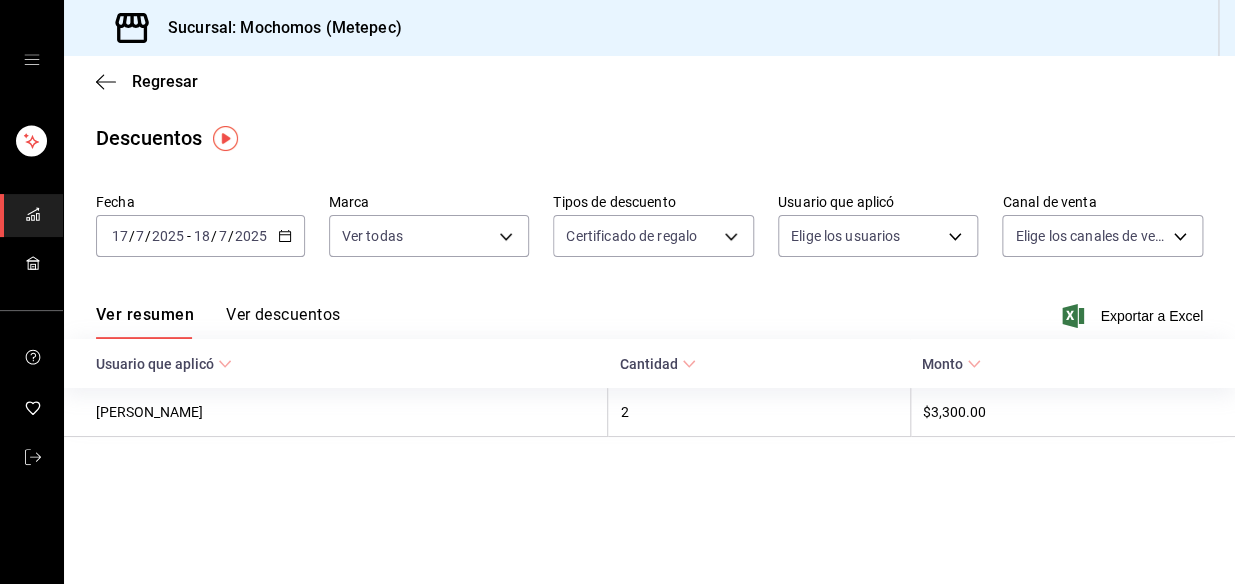 click on "Sucursal: Mochomos (Metepec) Regresar Descuentos Fecha [DATE] [DATE] - [DATE] [DATE] Marca Ver todas 2365f74e-aa6b-4392-bdf2-72765591bddf Tipos de descuento Certificado de regalo CARD_REWARD Usuario que aplicó Elige los usuarios Canal de venta Elige los [PERSON_NAME] de venta Ver resumen Ver descuentos Exportar a Excel Usuario que aplicó Cantidad Monto [PERSON_NAME] 2 $3,300.00 GANA 1 MES GRATIS EN TU SUSCRIPCIÓN AQUÍ ¿Recuerdas cómo empezó tu restaurante?
[PERSON_NAME] puedes ayudar a un colega a tener el mismo cambio que tú viviste.
Recomienda Parrot directamente desde tu Portal Administrador.
Es fácil y rápido.
🎁 Por cada restaurante que se una, ganas 1 mes gratis. Ver video tutorial Ir a video Visitar centro de ayuda [PHONE_NUMBER] [EMAIL_ADDRESS][DOMAIN_NAME] Visitar centro de ayuda [PHONE_NUMBER] [EMAIL_ADDRESS][DOMAIN_NAME]" at bounding box center [617, 292] 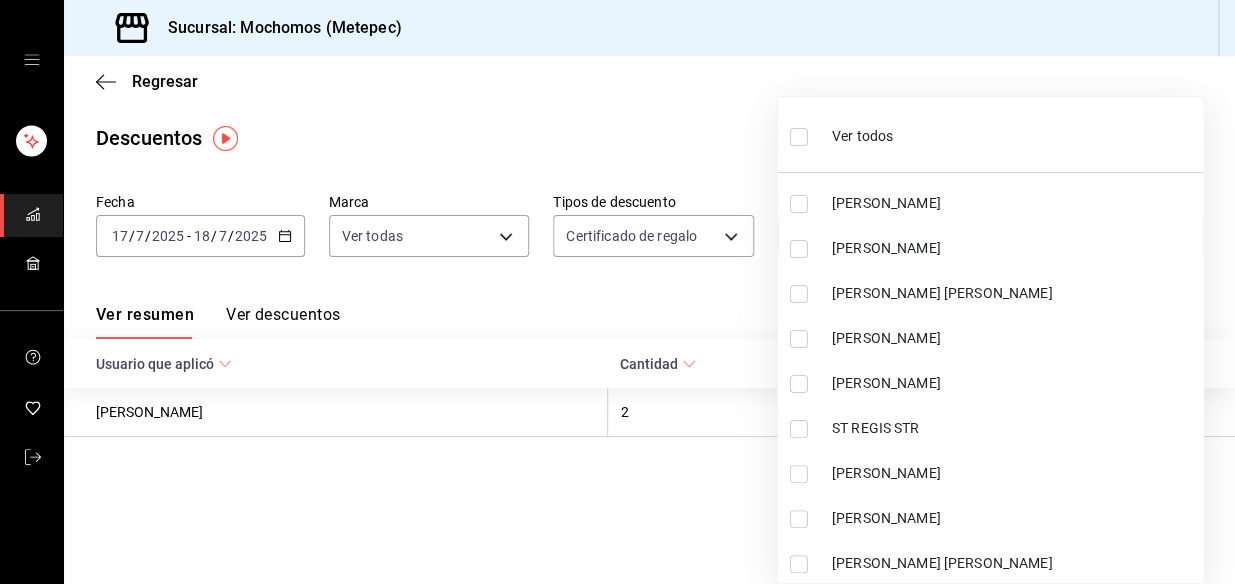 click on "[PERSON_NAME]" at bounding box center (990, 248) 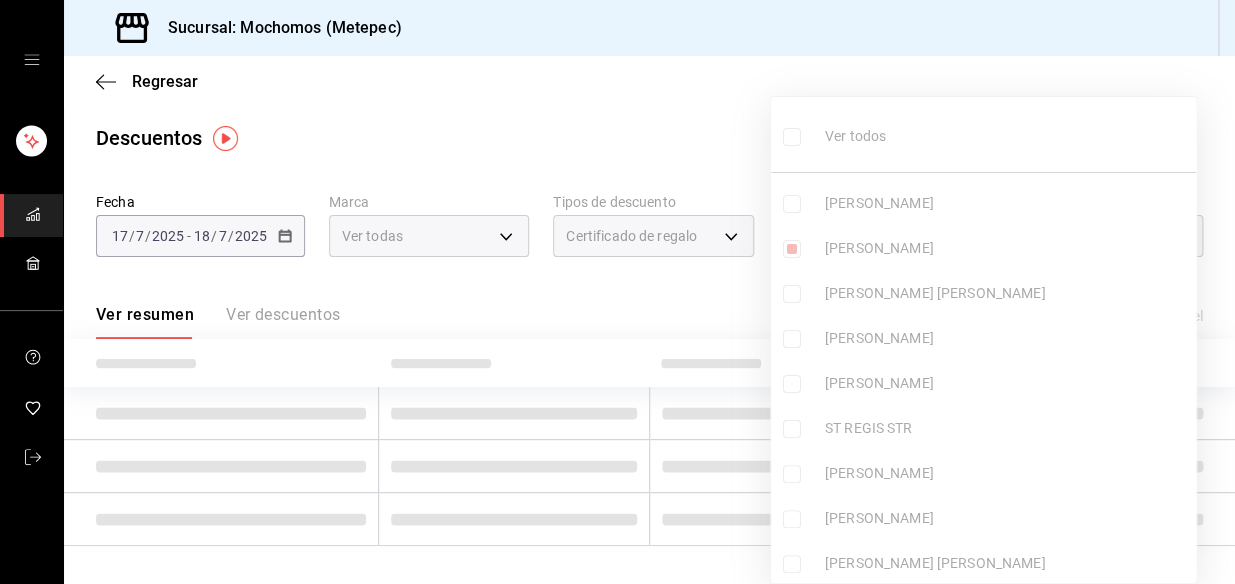 click on "Ver todos" at bounding box center [855, 136] 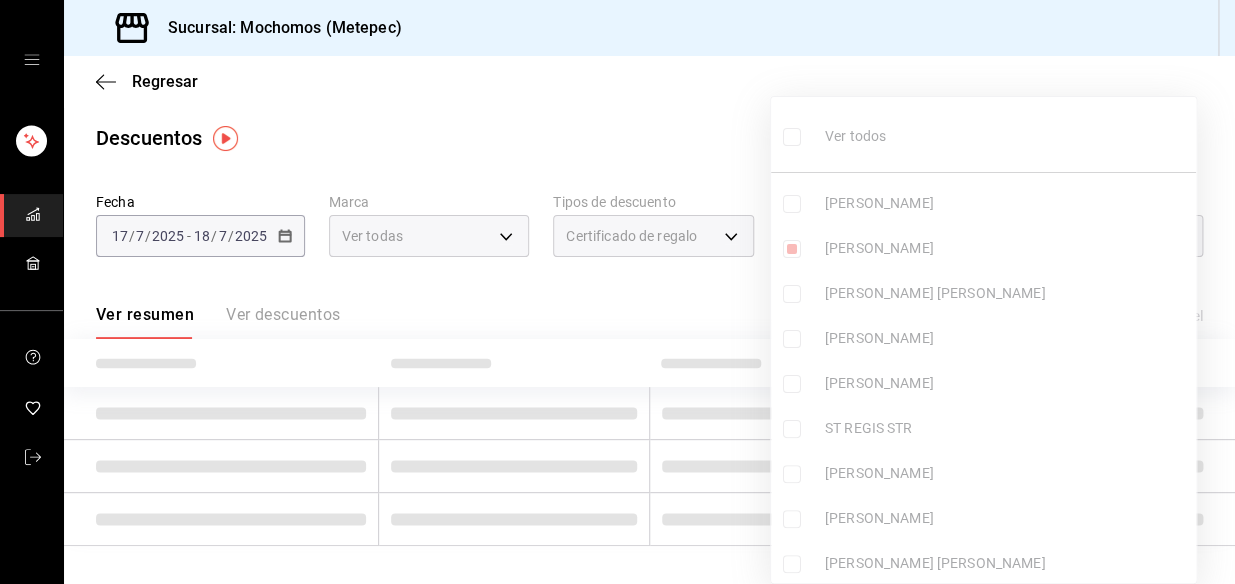 click on "Ver todos [PERSON_NAME] [PERSON_NAME] [PERSON_NAME] [PERSON_NAME] [PERSON_NAME] [PERSON_NAME] REGIS STR [PERSON_NAME] [PERSON_NAME] [PERSON_NAME] [PERSON_NAME] [PERSON_NAME] [PERSON_NAME] [PERSON_NAME] [PERSON_NAME] [PERSON_NAME] [PERSON_NAME] [PERSON_NAME] [PERSON_NAME] [PERSON_NAME] [PERSON_NAME] [PERSON_NAME] Farjado [PERSON_NAME] [PERSON_NAME] [PERSON_NAME] [PERSON_NAME] Aldebaran Draconiz [PERSON_NAME] [PERSON_NAME] [PERSON_NAME] [PERSON_NAME] [PERSON_NAME] [PERSON_NAME] [PERSON_NAME] [PERSON_NAME] [PERSON_NAME] [PERSON_NAME] [PERSON_NAME] [PERSON_NAME] [PERSON_NAME] Parrot [PERSON_NAME] GUAZOZON [PERSON_NAME] [PERSON_NAME] [PERSON_NAME] [PERSON_NAME] [PERSON_NAME] [PERSON_NAME] [PERSON_NAME] [PERSON_NAME] [PERSON_NAME] [PERSON_NAME] [PERSON_NAME] [PERSON_NAME] Del Toro [PERSON_NAME] [PERSON_NAME] [PERSON_NAME] [PERSON_NAME] [PERSON_NAME] [PERSON_NAME] [PERSON_NAME] [PERSON_NAME] [PERSON_NAME]" at bounding box center [983, 347] 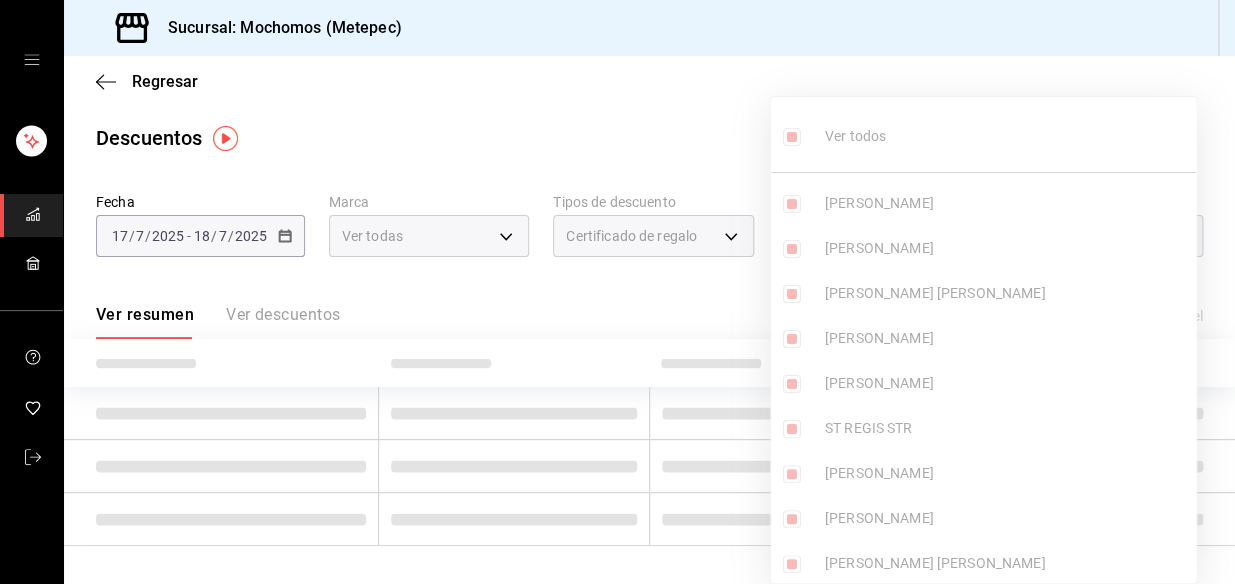type on "d0f9ef55-28ab-4b33-bddb-db1fcc024cb5,85ade456-36a6-4209-b430-ac36961eb713,425aac2a-c657-4bc0-941f-a1de4d1237c2,46ee0f33-e5c7-4cae-860f-5846b7727294,f8b662ce-5d4b-4099-b146-e12d974cb01d,4cfe3750-b147-46a3-931e-58da53ba7cee,ed468f67-2ea1-4192-a331-a3935f10ddd0,d920dca0-6c14-4bb8-a793-764b25fd803e,c297bf5a-48fa-402a-9d5e-d320662f1dbe,56712f44-a986-4338-bbba-c1c47804ba68,a90c2304-c33f-4fdb-889f-4ccbaf573a37,99ed3ed7-165a-4712-8889-aeb2d53803d6,43d46dda-fc9e-44a0-b776-483d9e5ecf84,119eec43-44ec-4954-8230-c1a13d44474c,f39698a8-ef74-45d5-8338-83d3da7f5e5b,1cdd0518-181d-4413-9674-af18e058dd9f,877c6925-482d-4c1b-89f2-9e3099a1c417,980cd297-499a-4f60-b270-dbb9b0ec3810,602e878a-7354-457e-a22c-a6af4f9c02af,7b9432da-c255-4c3c-999f-06c5d1a22a1e,95b0a424-1cfb-42d8-a777-5d8bbfeda444,d4ea0def-0c2b-4eb0-b7e8-656f04434994,de9db5d5-3cd8-4607-87f5-e0dafb70d65f,f7fc0659-565d-459c-8417-311d84338a7a,5fc80a1e-4f57-47b5-b7db-9d84152ff65f,0dc3c9a6-1886-40be-a32f-e9027e9d0d24,7f052c05-561e-49aa-823f-f6a1ba7f56ce,6762fb33-9e15-4e2f-b89..." 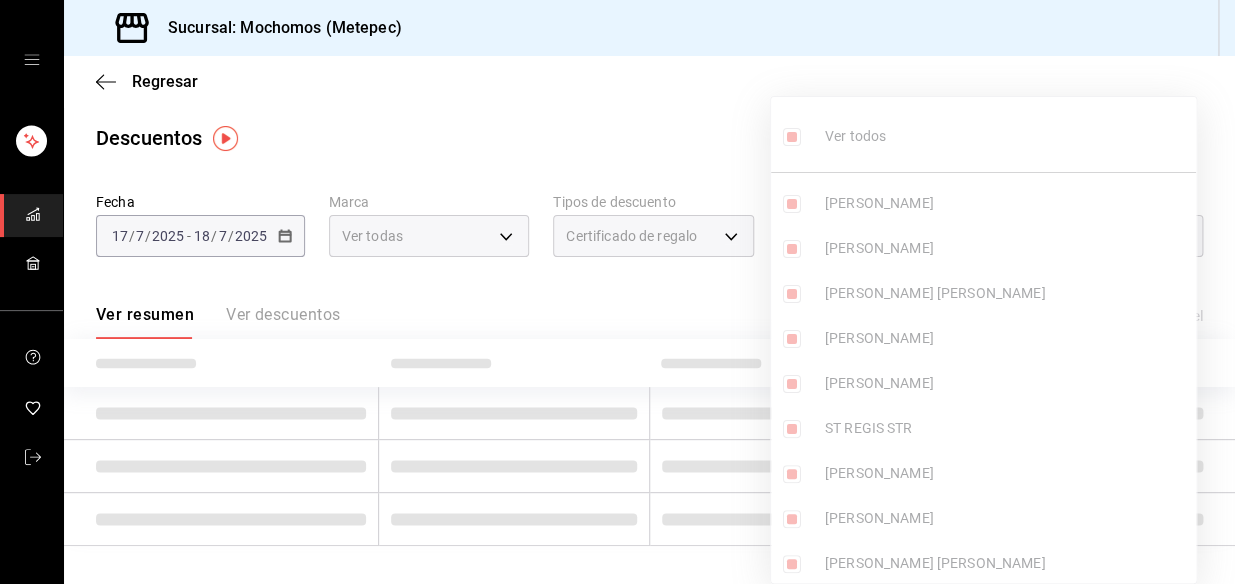 checkbox on "true" 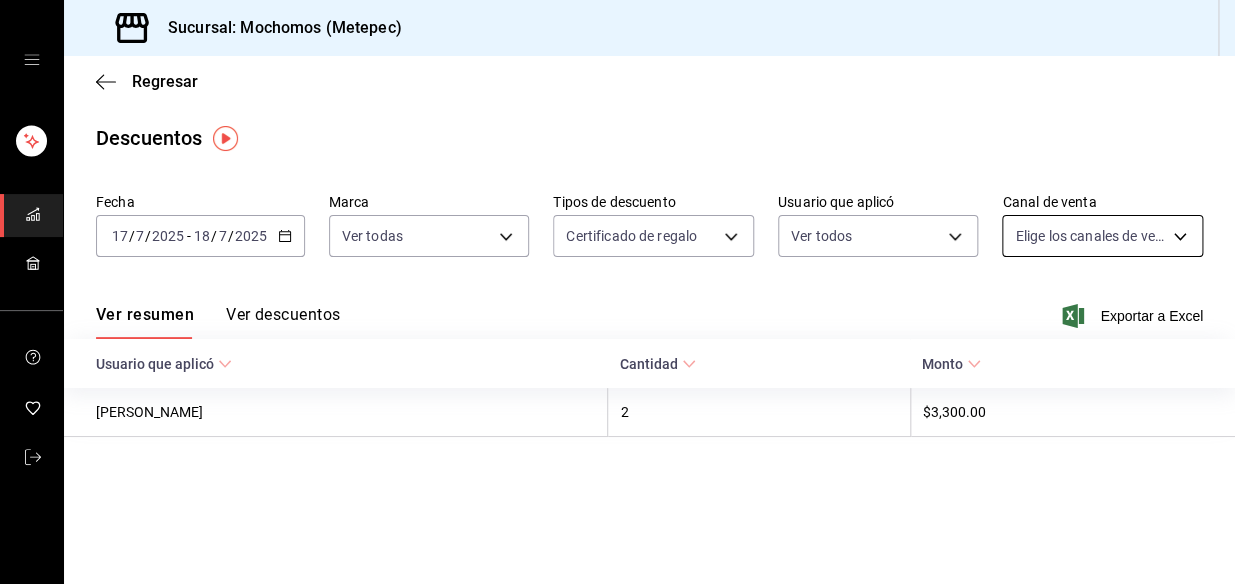 click on "Sucursal: Mochomos (Metepec) Regresar Descuentos Fecha [DATE] [DATE] - [DATE] [DATE] Marca Ver todas 2365f74e-aa6b-4392-bdf2-72765591bddf Tipos de descuento Certificado de regalo CARD_REWARD Usuario que aplicó Ver todos Canal de venta Elige los [PERSON_NAME] de venta Ver resumen Ver descuentos Exportar a Excel Usuario que aplicó Cantidad Monto [PERSON_NAME] 2 $3,300.00 GANA 1 MES GRATIS EN TU SUSCRIPCIÓN AQUÍ ¿Recuerdas cómo empezó tu restaurante?
[PERSON_NAME] puedes ayudar a un colega a tener el mismo cambio que tú viviste.
Recomienda Parrot directamente desde tu Portal Administrador.
Es fácil y rápido.
🎁 Por cada restaurante que se una, ganas 1 mes gratis. Ver video tutorial Ir a video Visitar centro de ayuda [PHONE_NUMBER] [EMAIL_ADDRESS][DOMAIN_NAME] Visitar centro de ayuda [PHONE_NUMBER] [EMAIL_ADDRESS][DOMAIN_NAME]" at bounding box center [617, 292] 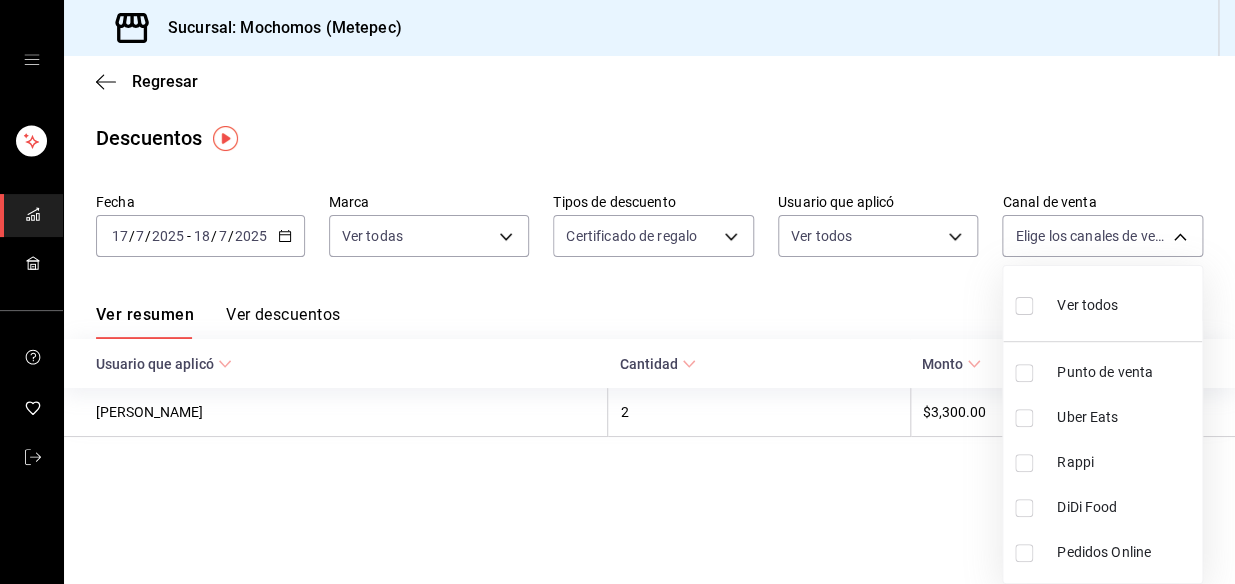 click on "Ver todos" at bounding box center (1102, 303) 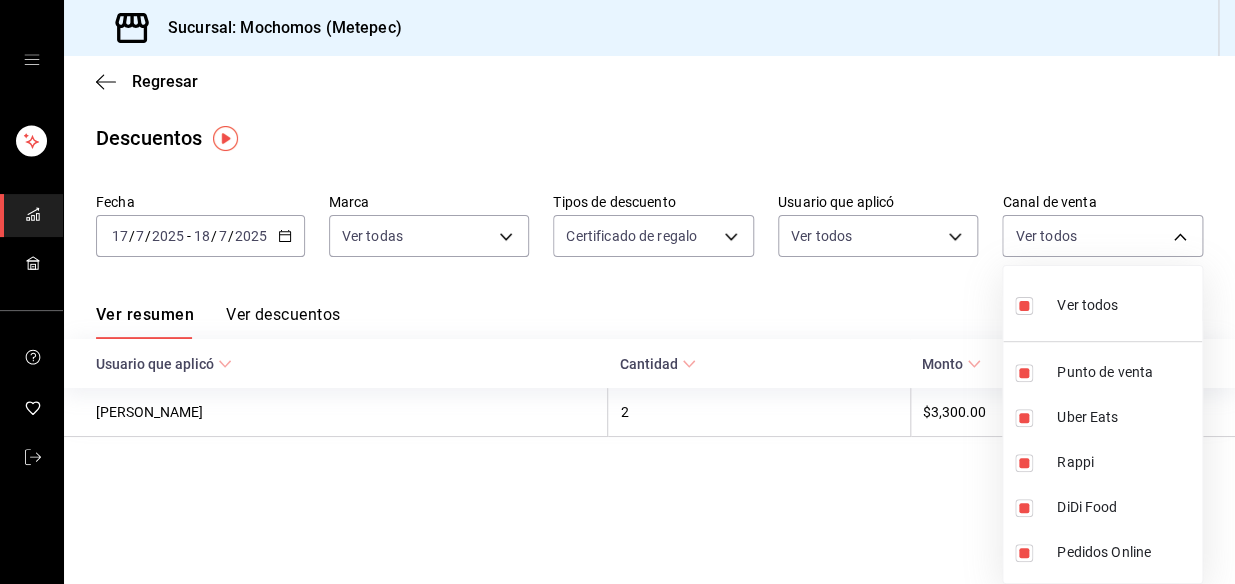 click at bounding box center (617, 292) 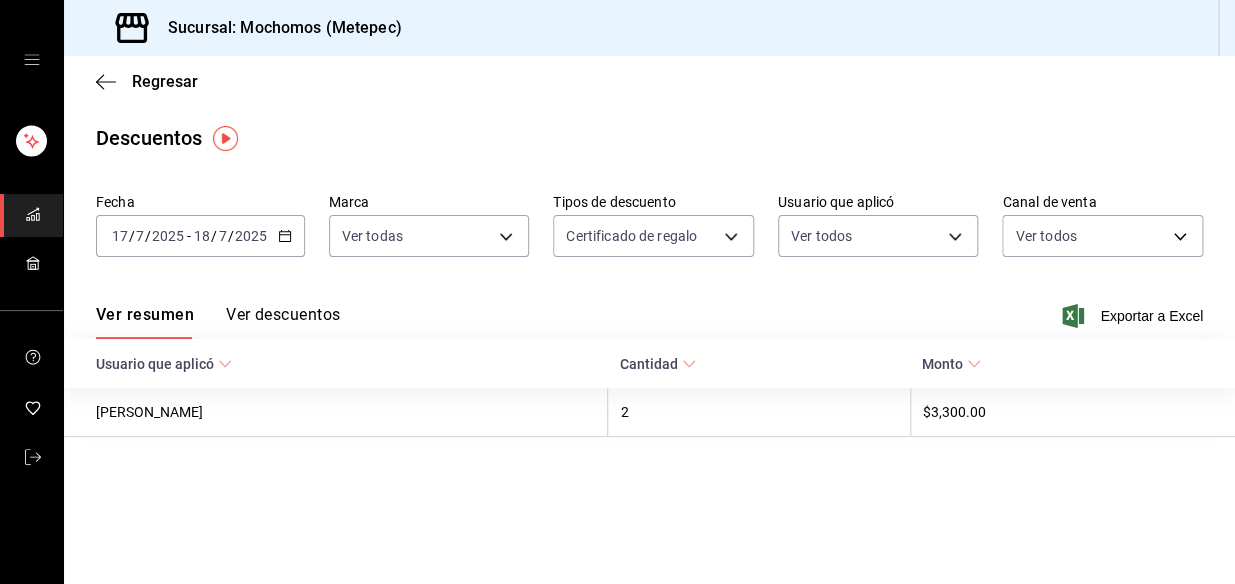 click on "Ver descuentos" at bounding box center (283, 322) 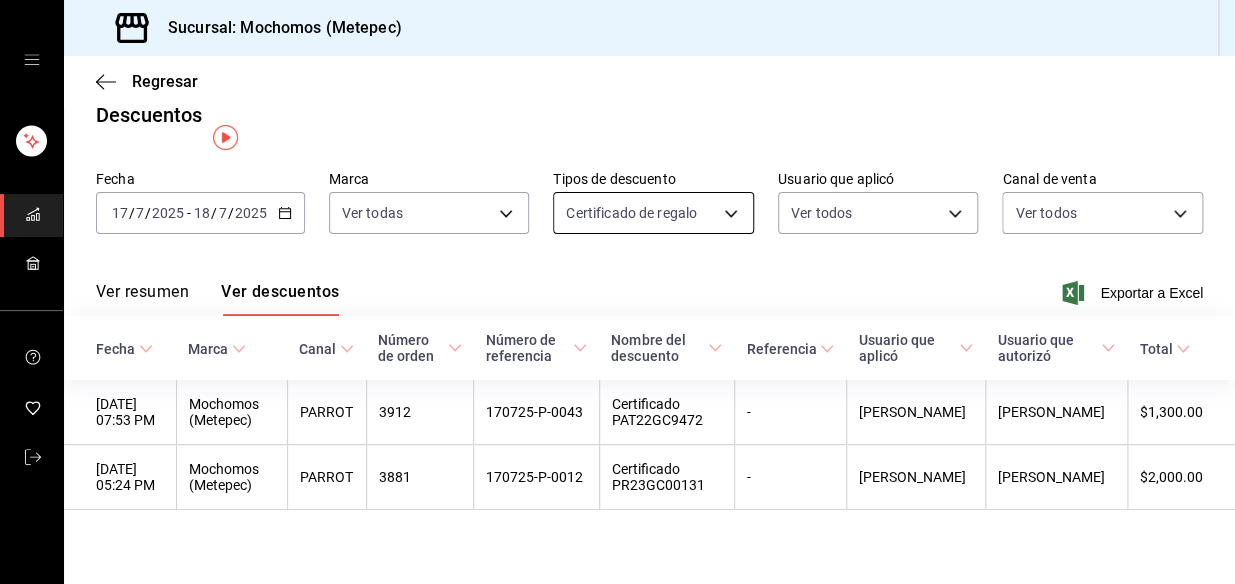 scroll, scrollTop: 36, scrollLeft: 0, axis: vertical 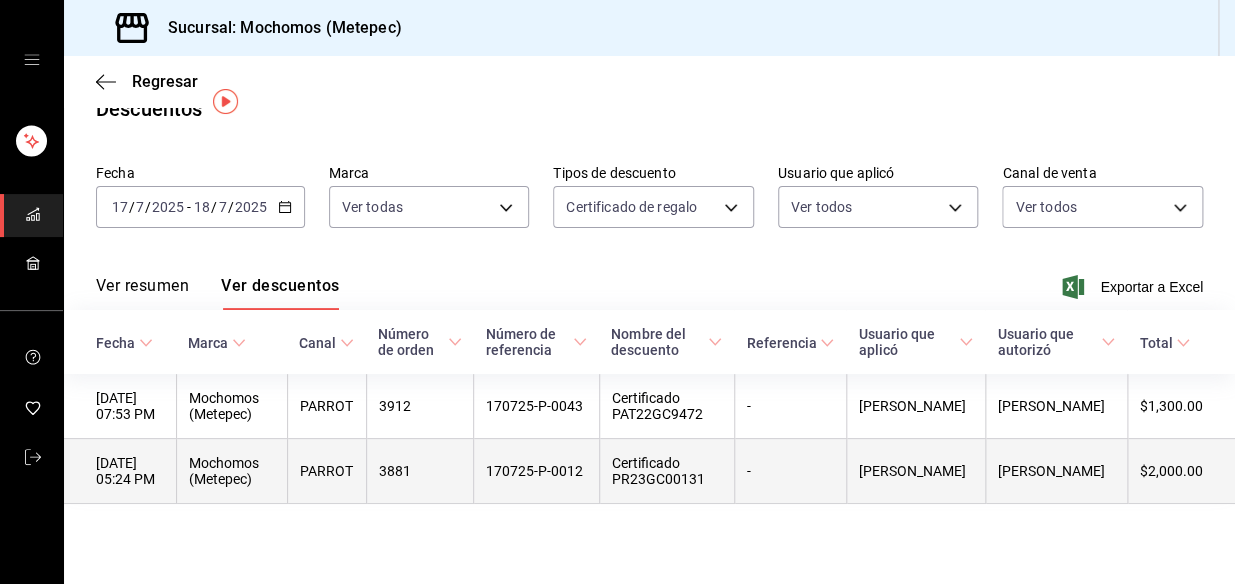 click on "Certificado PR23GC00131" at bounding box center [666, 471] 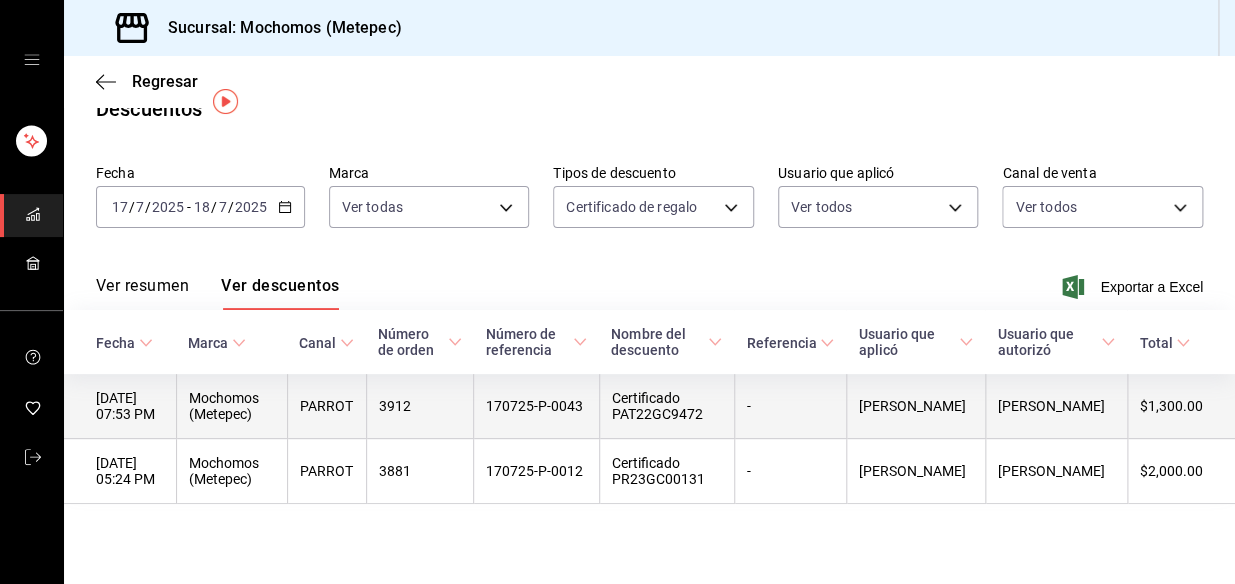 click on "3912" at bounding box center (419, 406) 